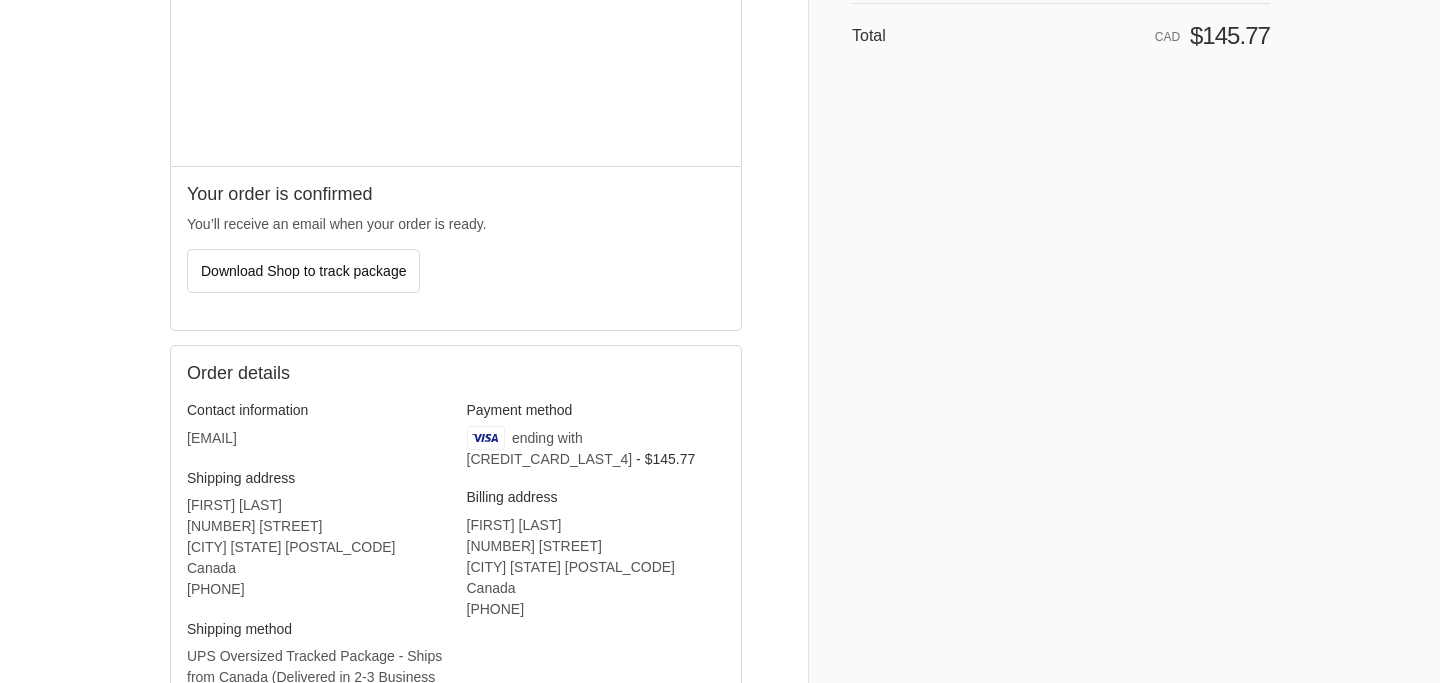 scroll, scrollTop: 0, scrollLeft: 0, axis: both 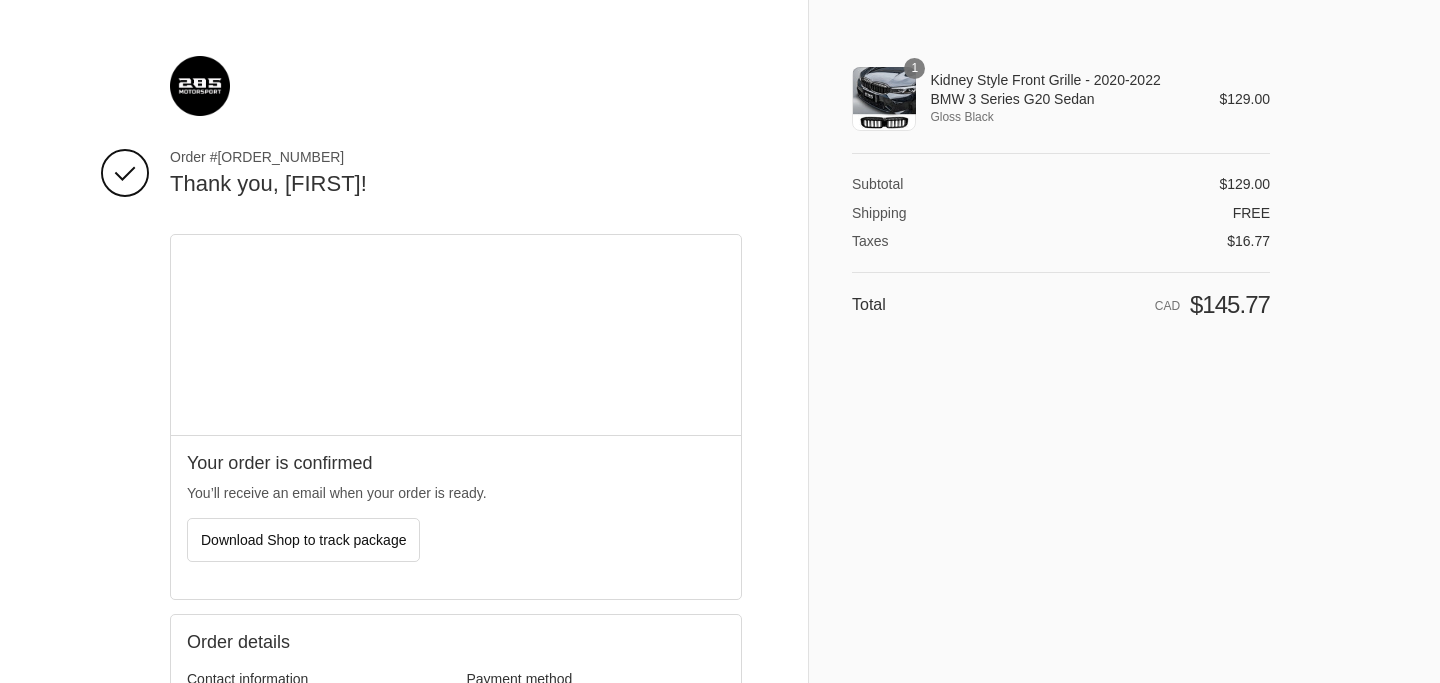 click on "1" at bounding box center (914, 68) 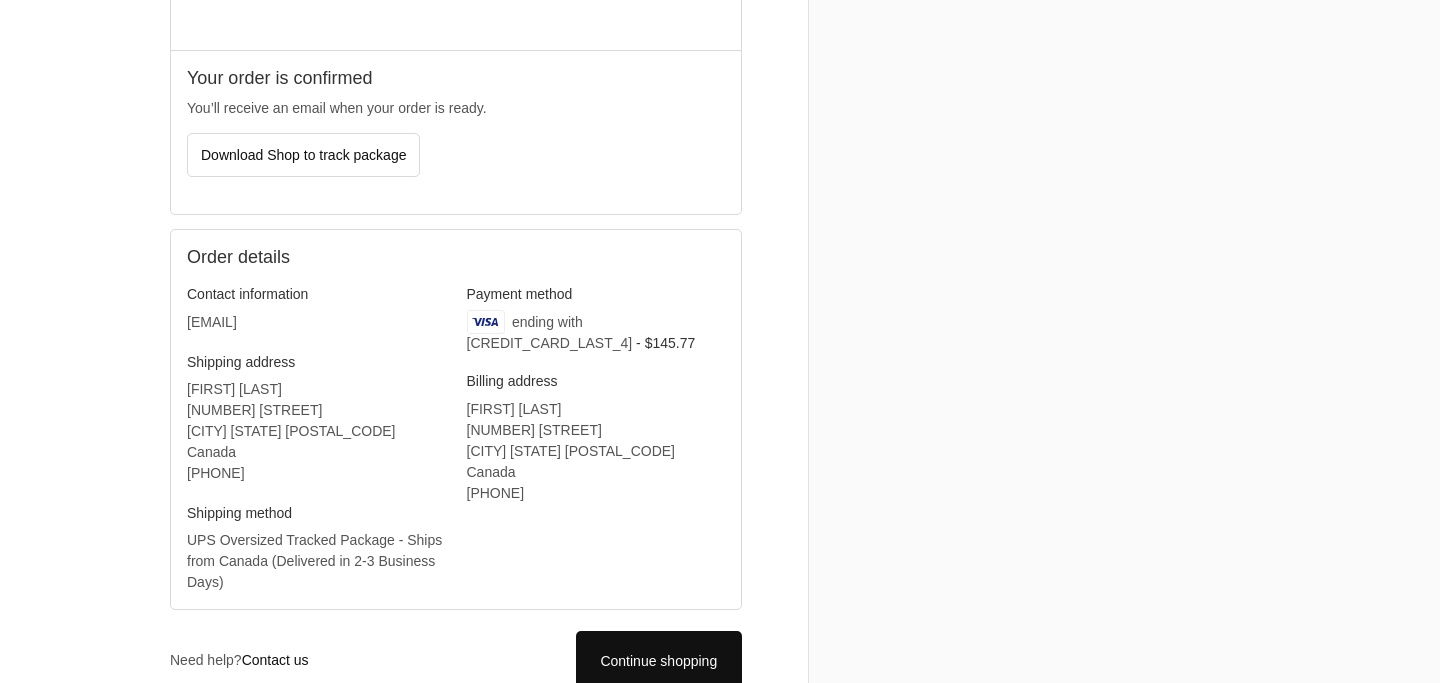 scroll, scrollTop: 0, scrollLeft: 0, axis: both 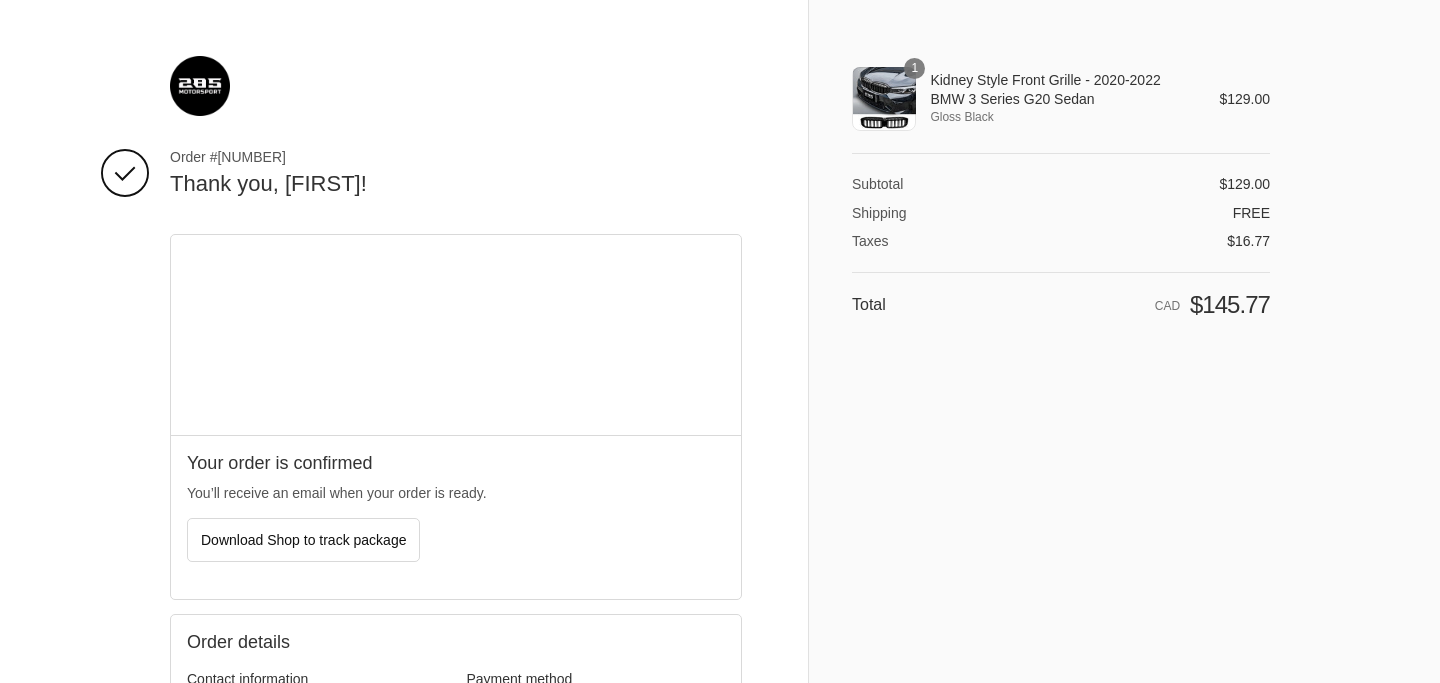click on "1" at bounding box center (884, 99) 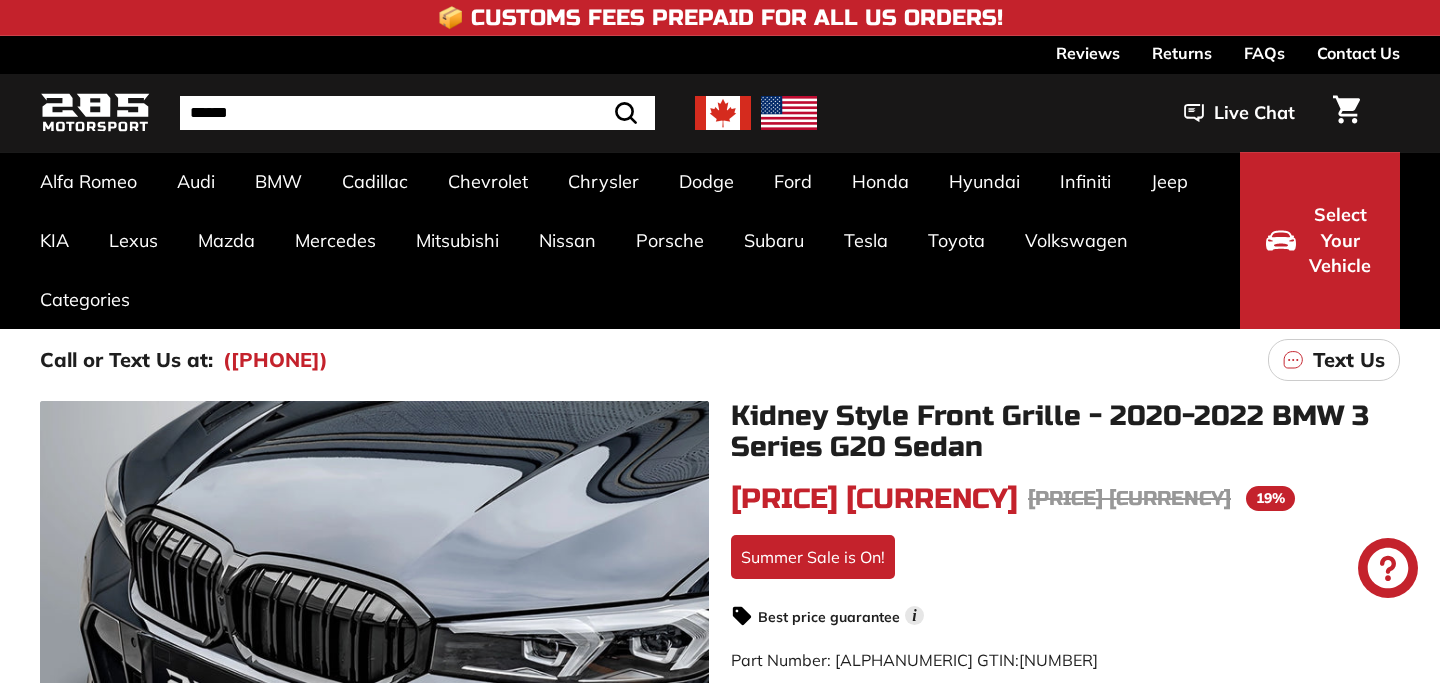 scroll, scrollTop: 0, scrollLeft: 0, axis: both 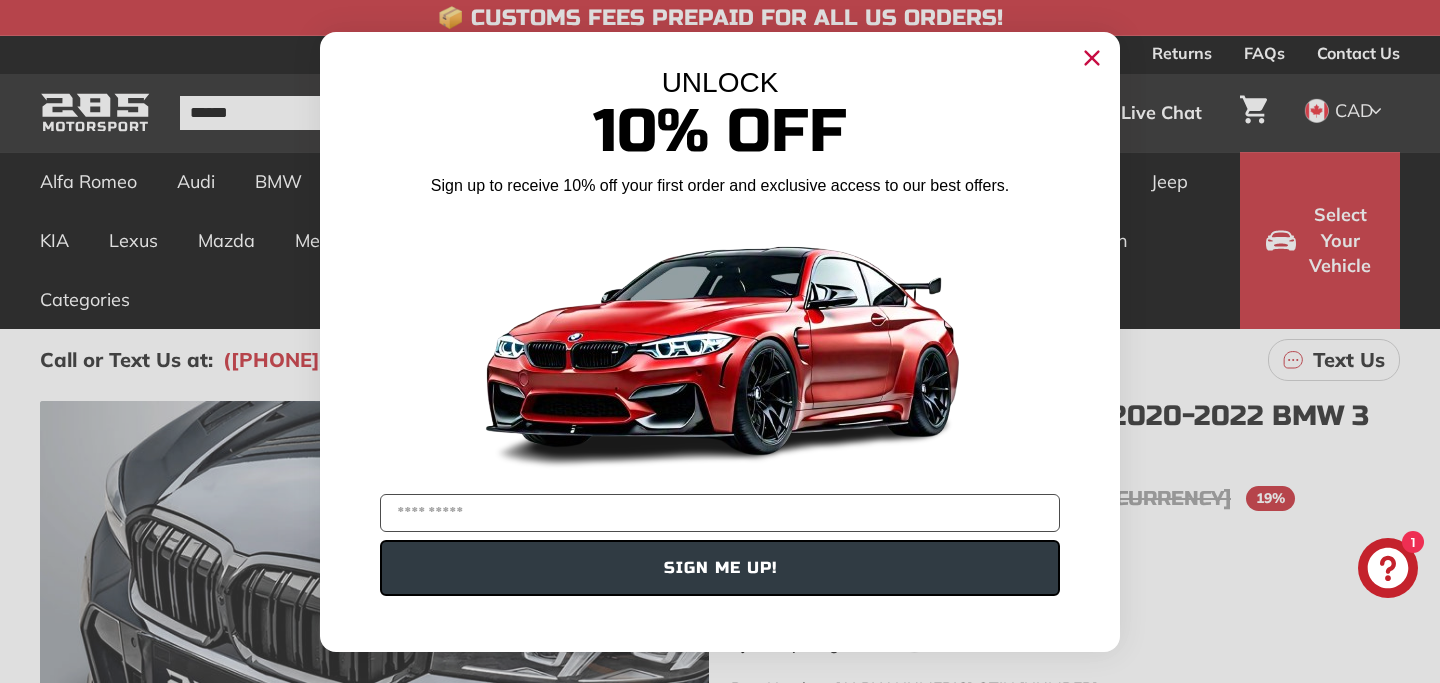 click 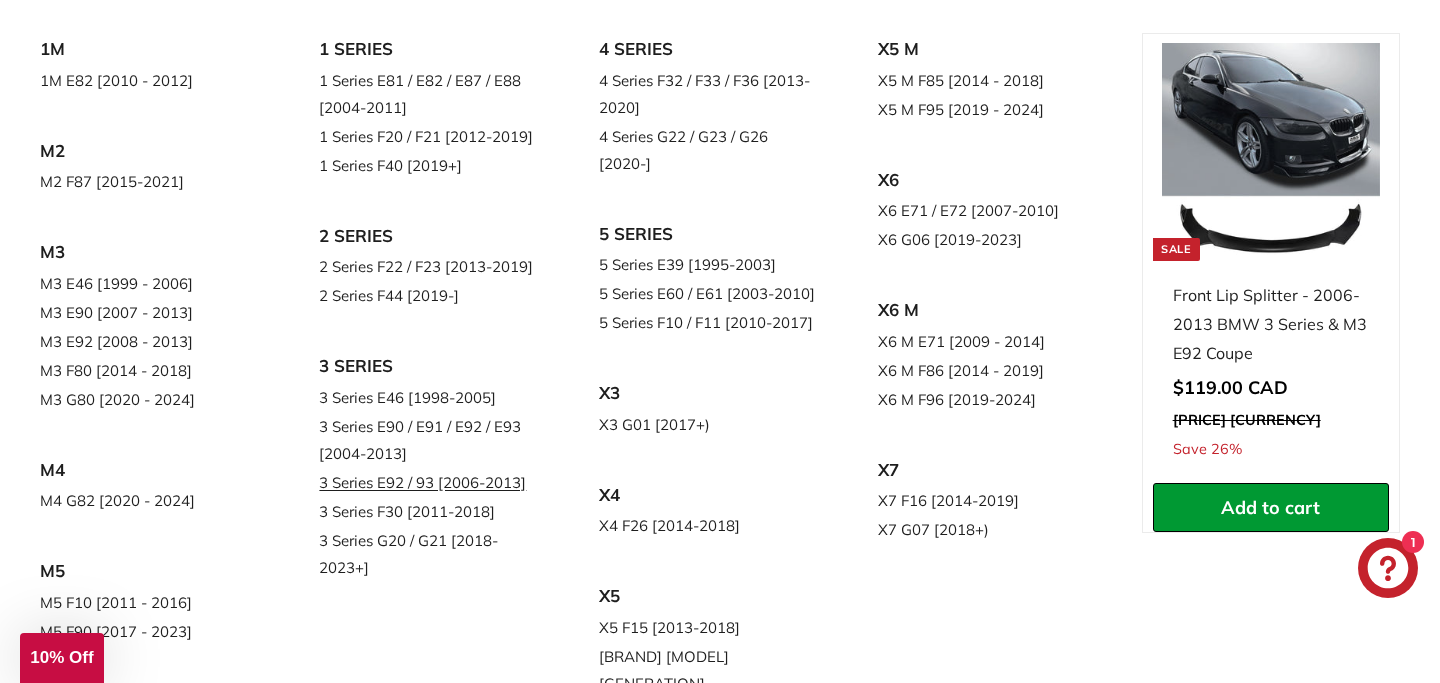 scroll, scrollTop: 264, scrollLeft: 0, axis: vertical 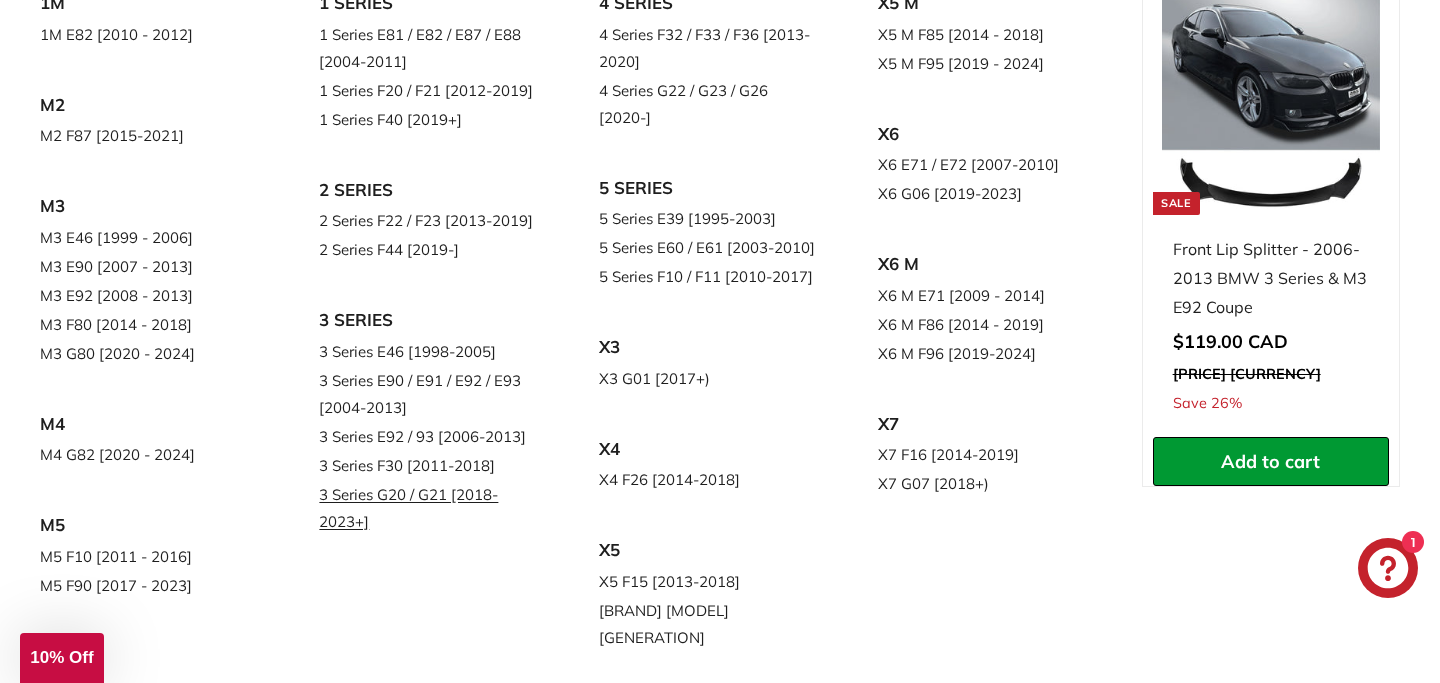 click on "3 Series G20 / G21 [2018-2023+]" at bounding box center [430, 508] 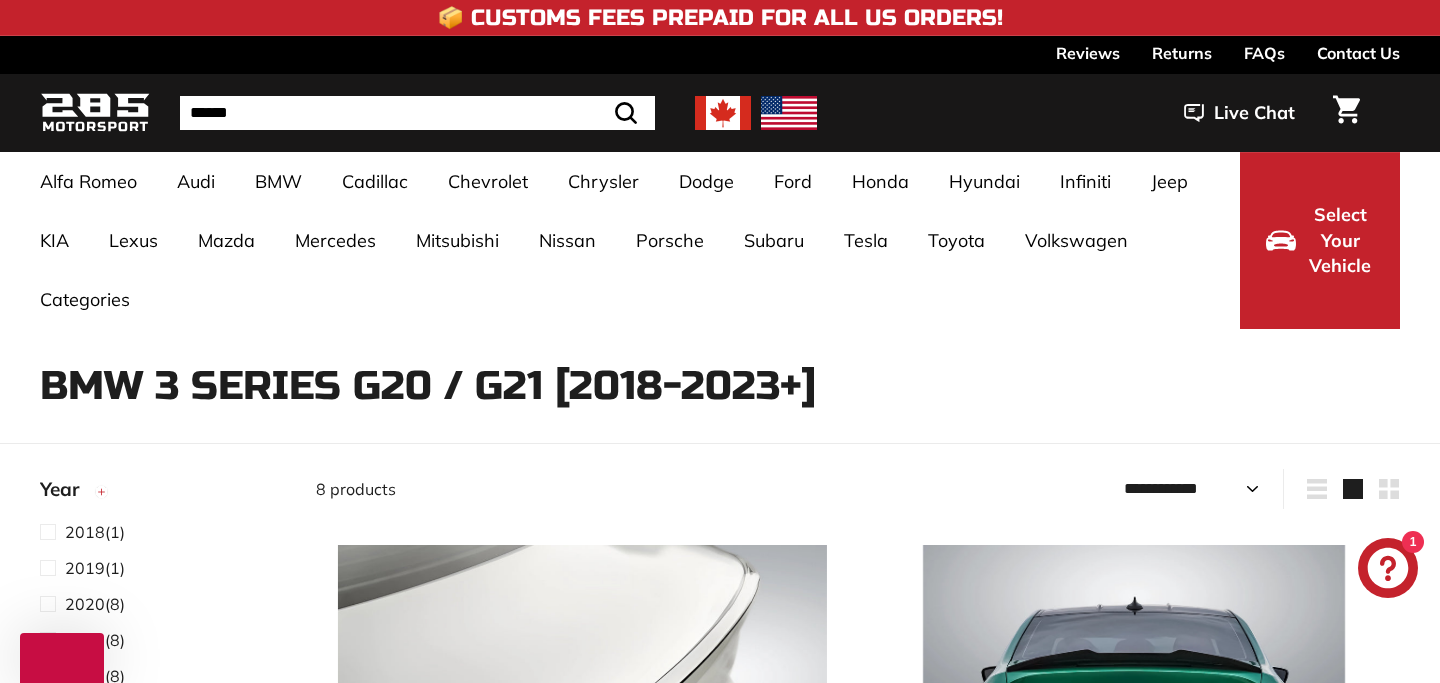 select on "**********" 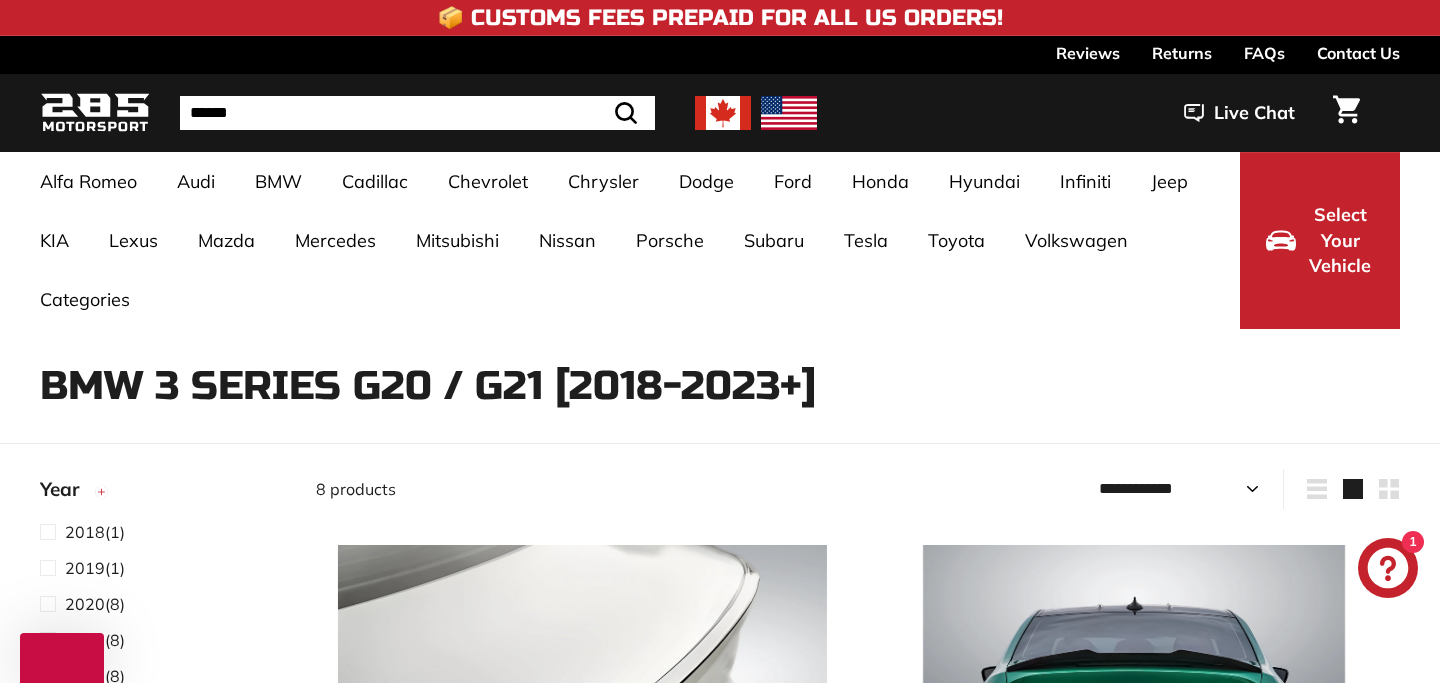 scroll, scrollTop: 0, scrollLeft: 0, axis: both 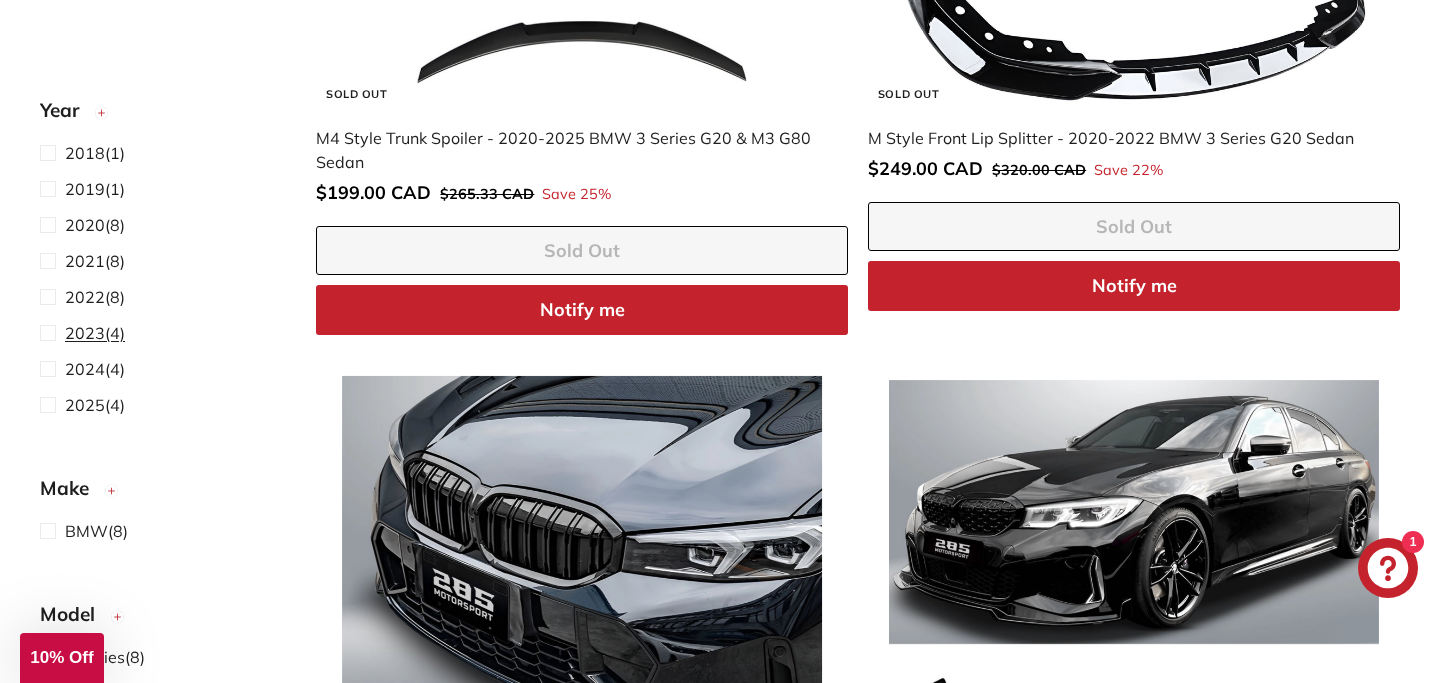 click on "2023" at bounding box center [85, 333] 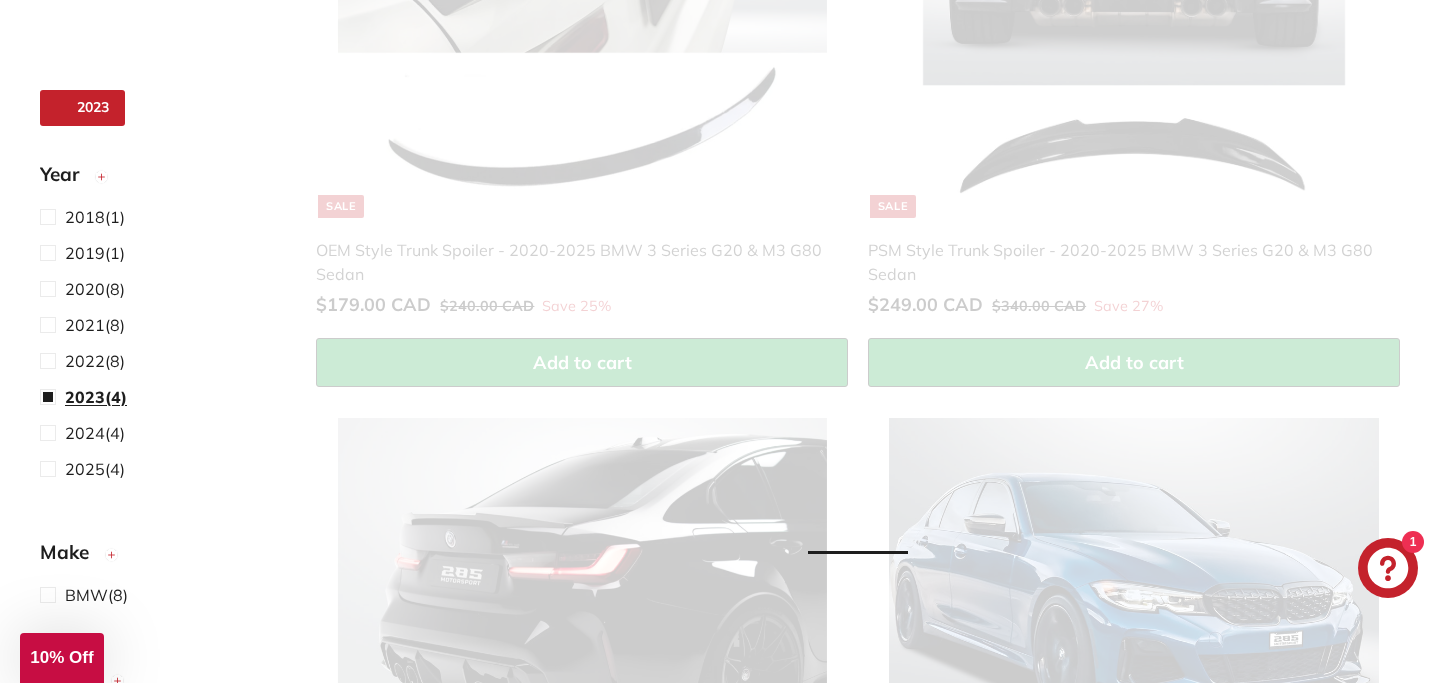 select on "**********" 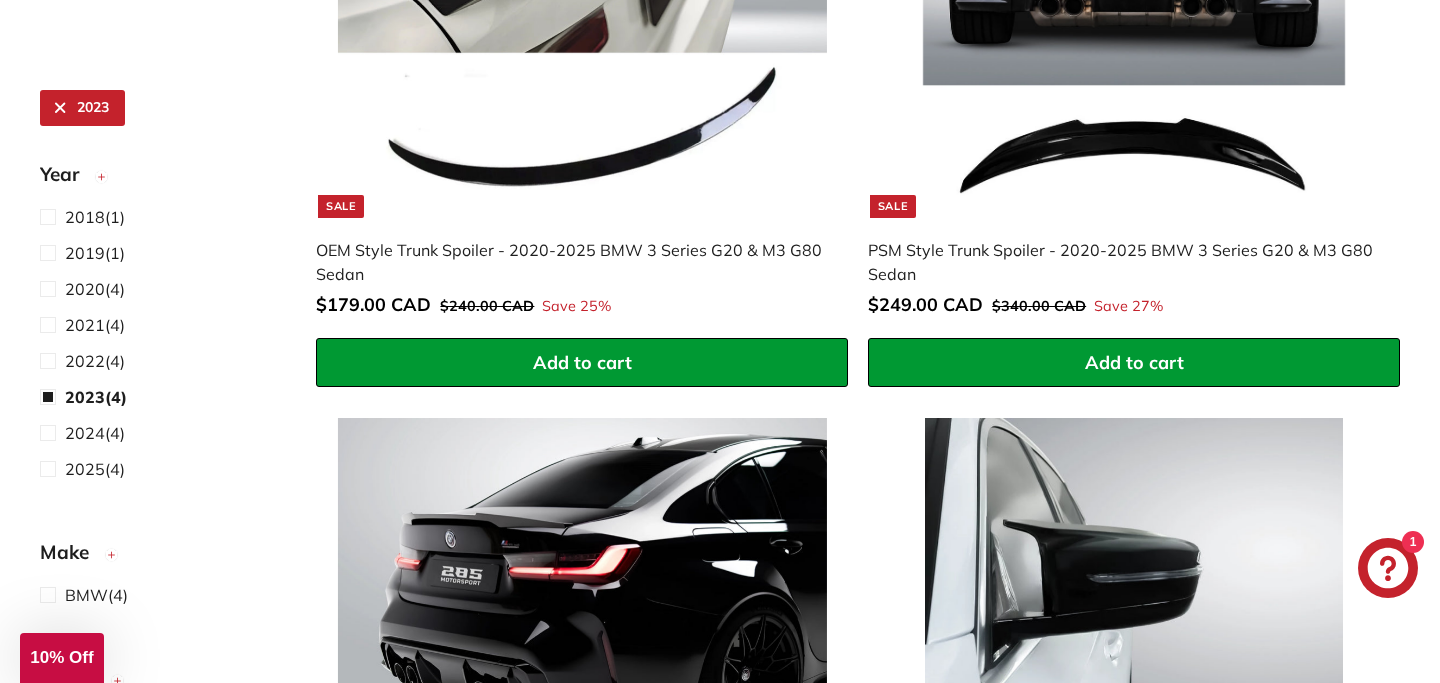 scroll, scrollTop: 66, scrollLeft: 0, axis: vertical 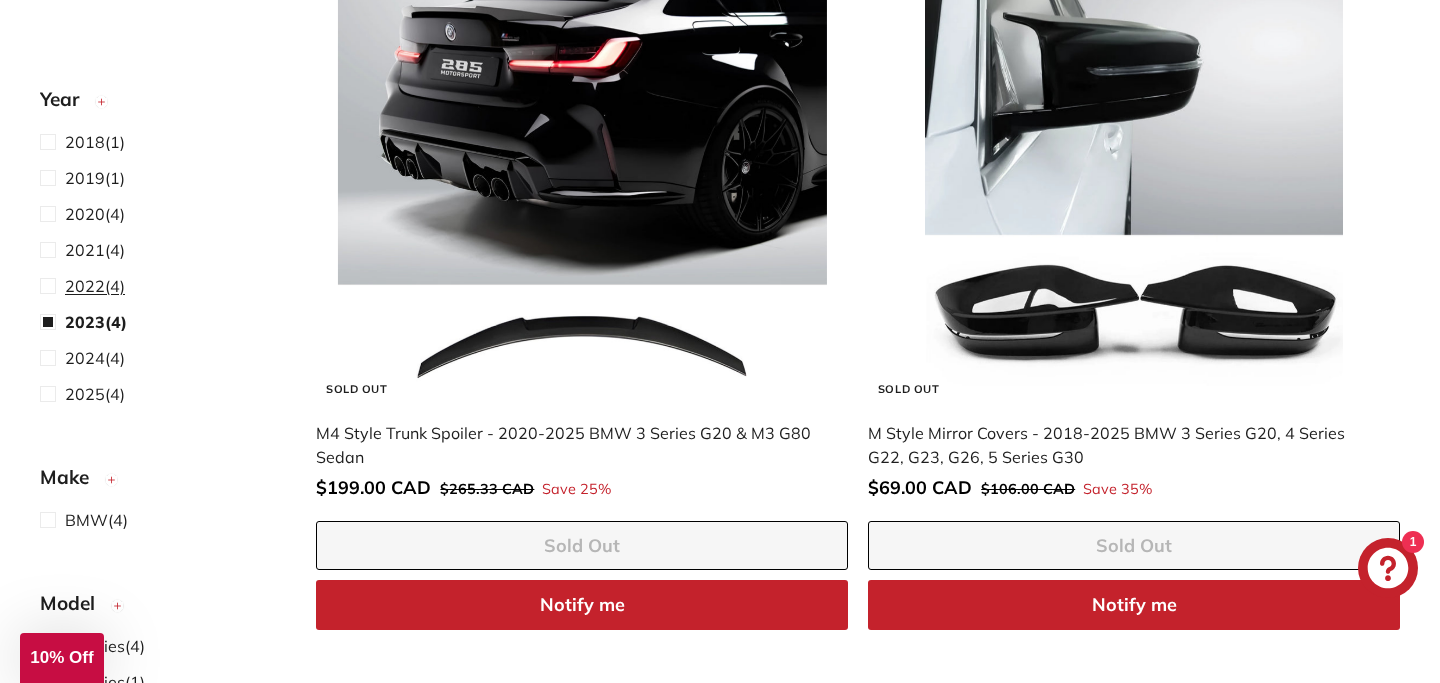 click on "2022  (4)" at bounding box center [95, 286] 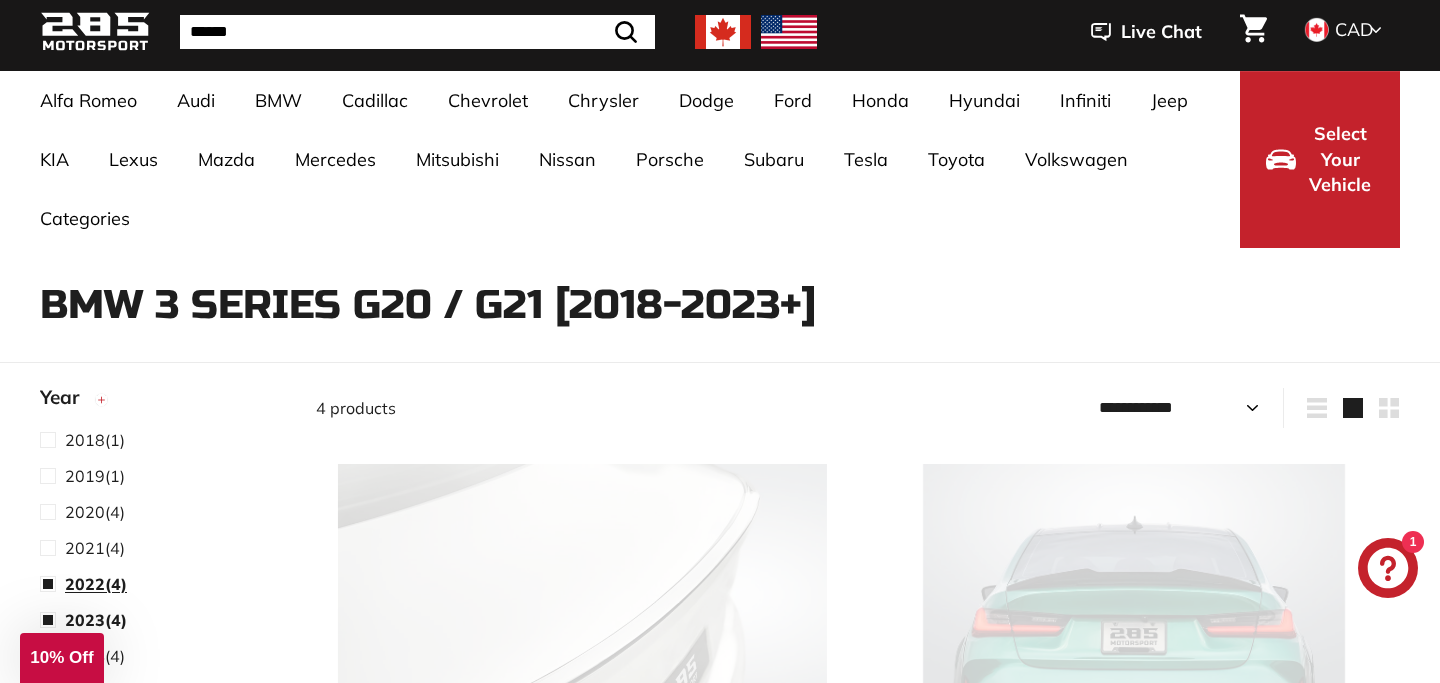 select on "**********" 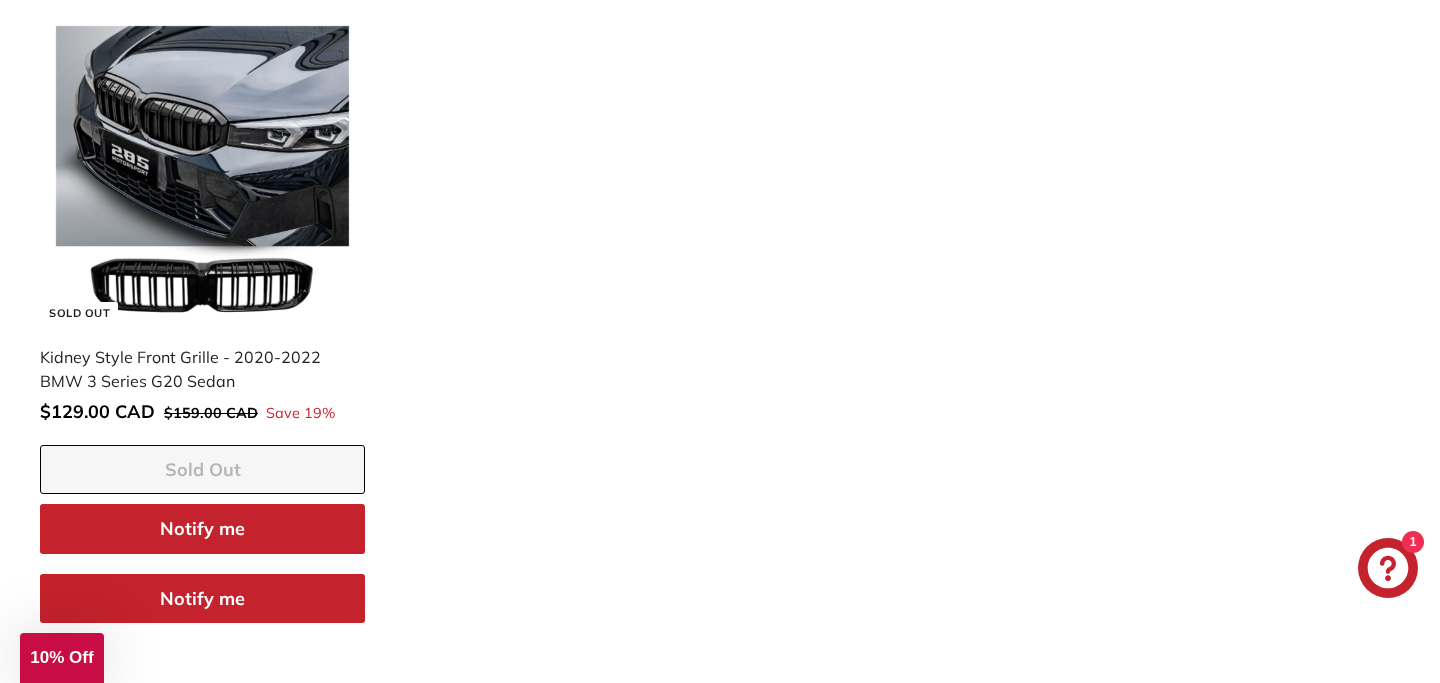 scroll, scrollTop: 2190, scrollLeft: 0, axis: vertical 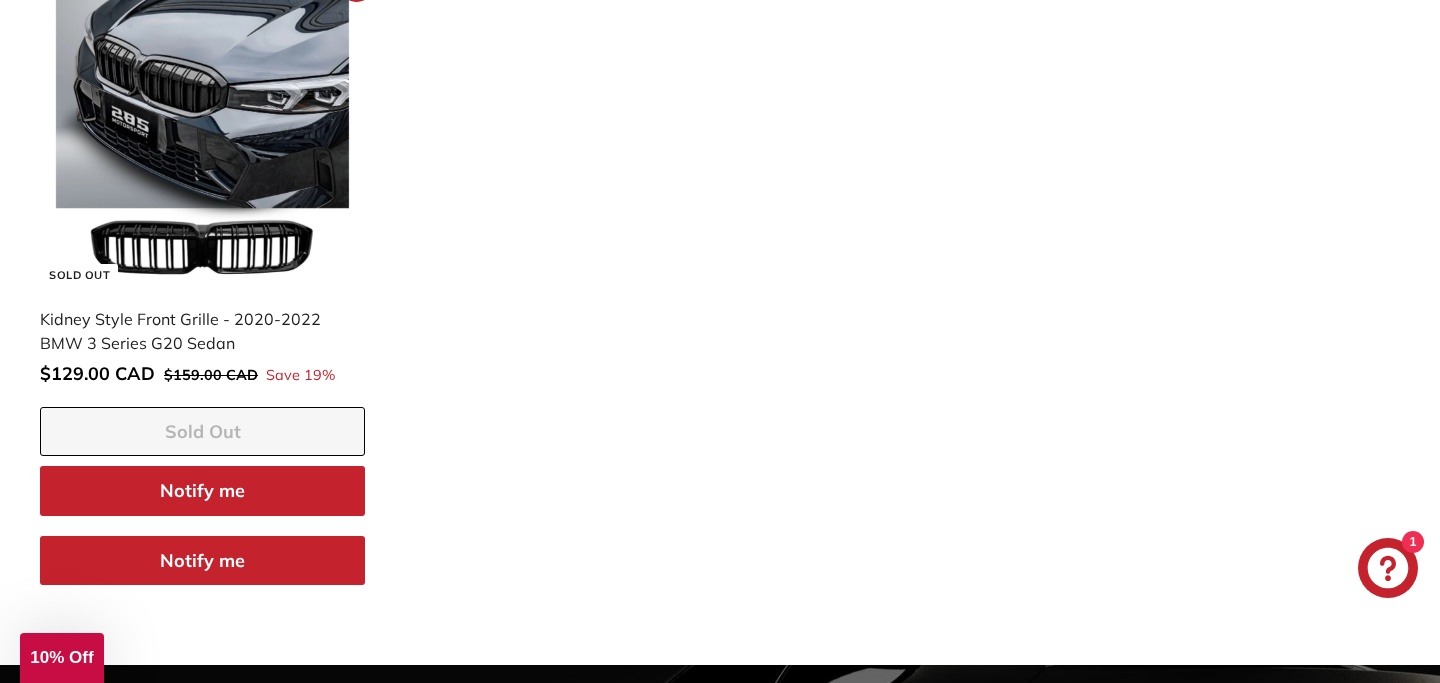 click at bounding box center [202, 137] 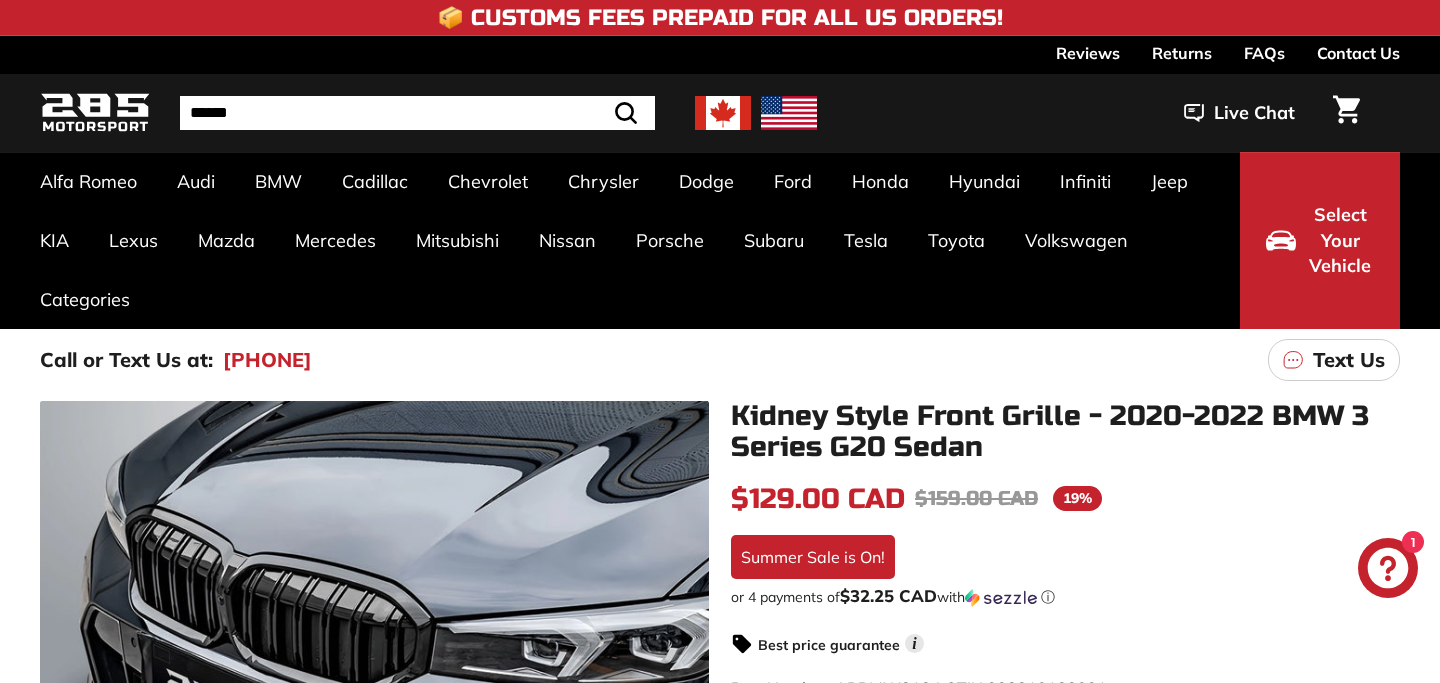 scroll, scrollTop: 0, scrollLeft: 0, axis: both 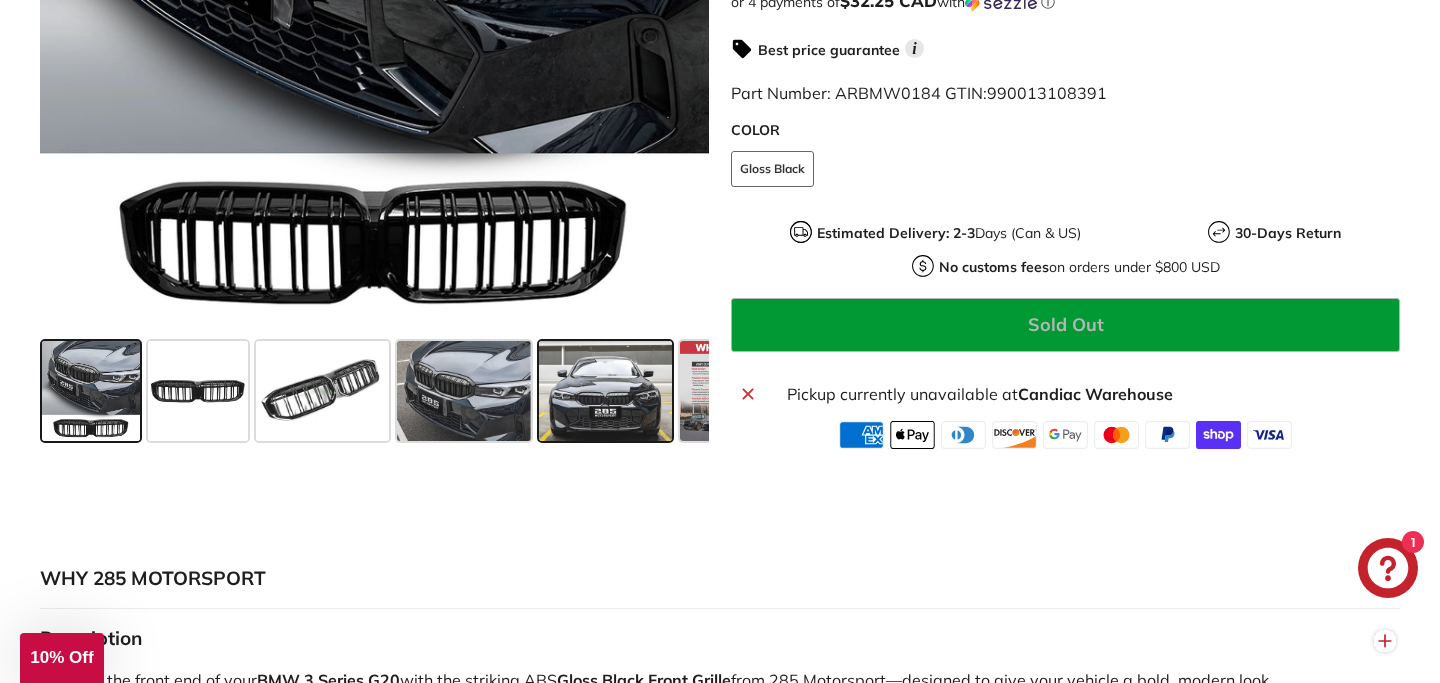 click at bounding box center (605, 391) 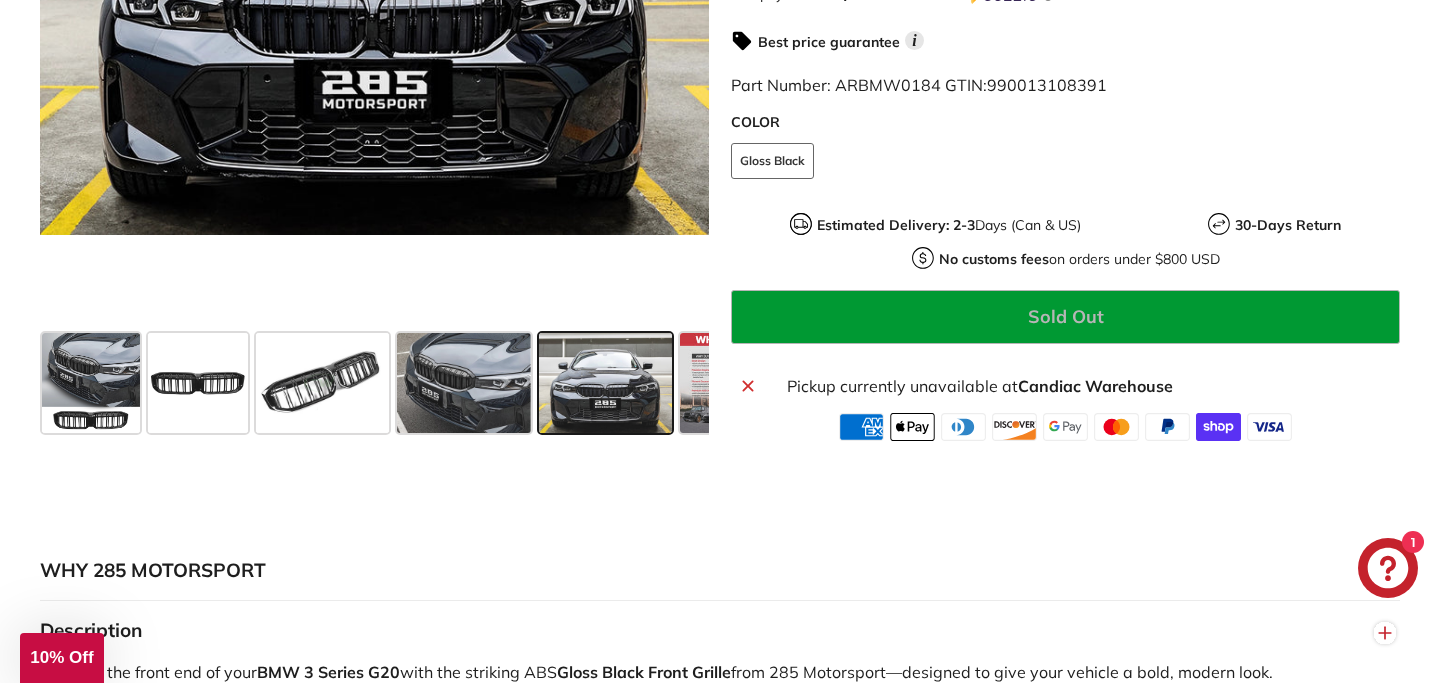 scroll, scrollTop: 652, scrollLeft: 0, axis: vertical 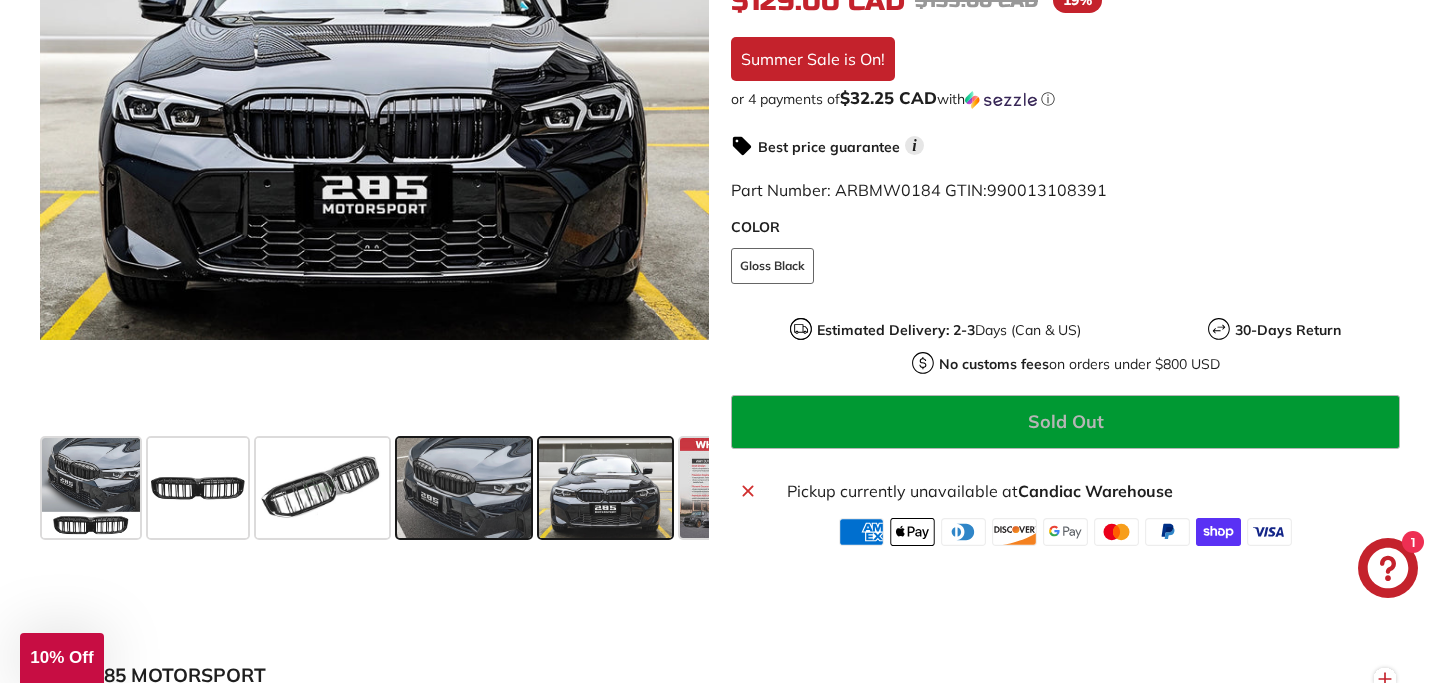 click at bounding box center [463, 488] 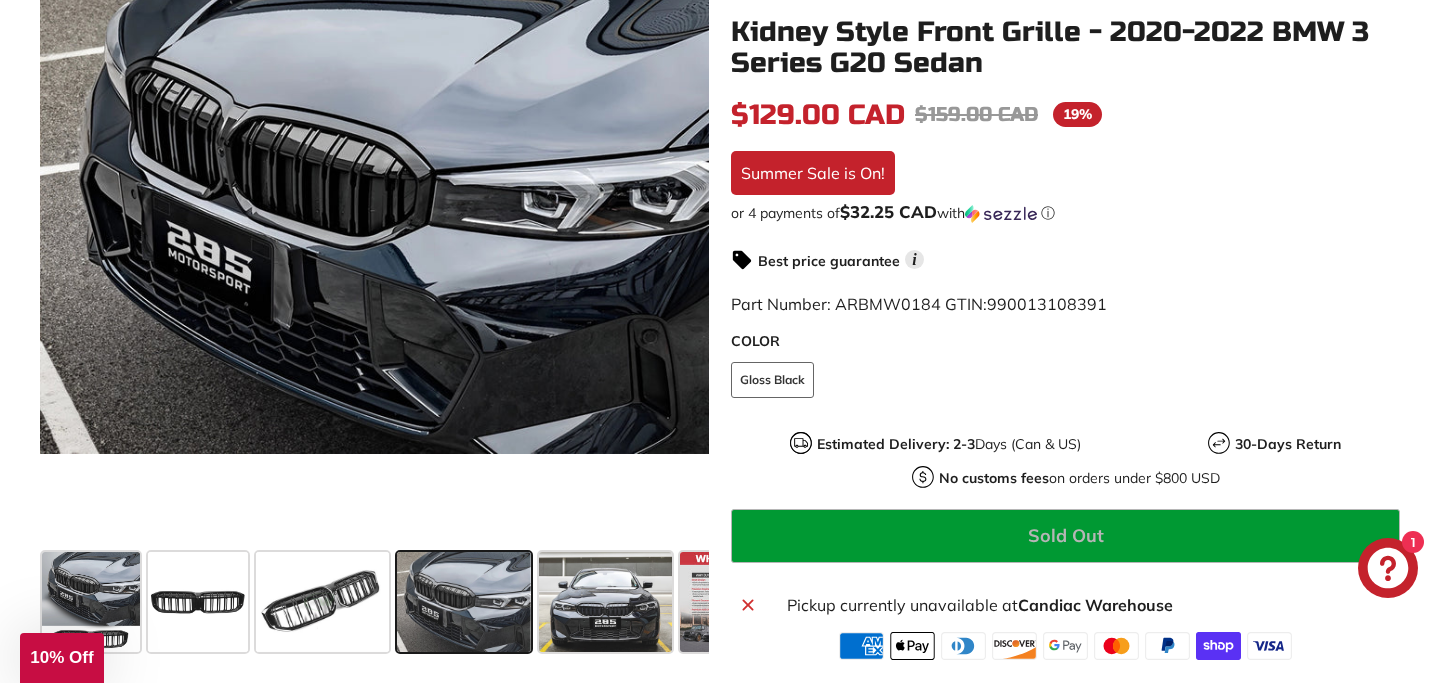 scroll, scrollTop: 539, scrollLeft: 0, axis: vertical 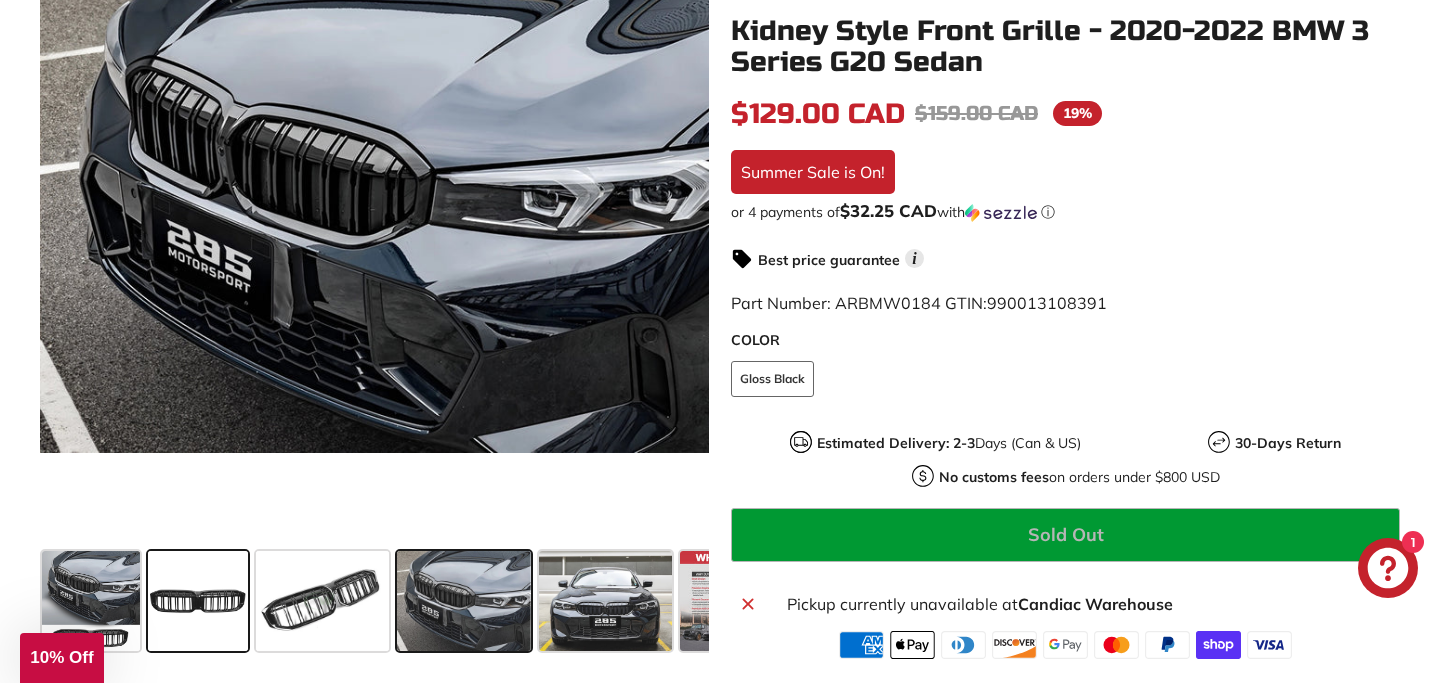 click at bounding box center [198, 601] 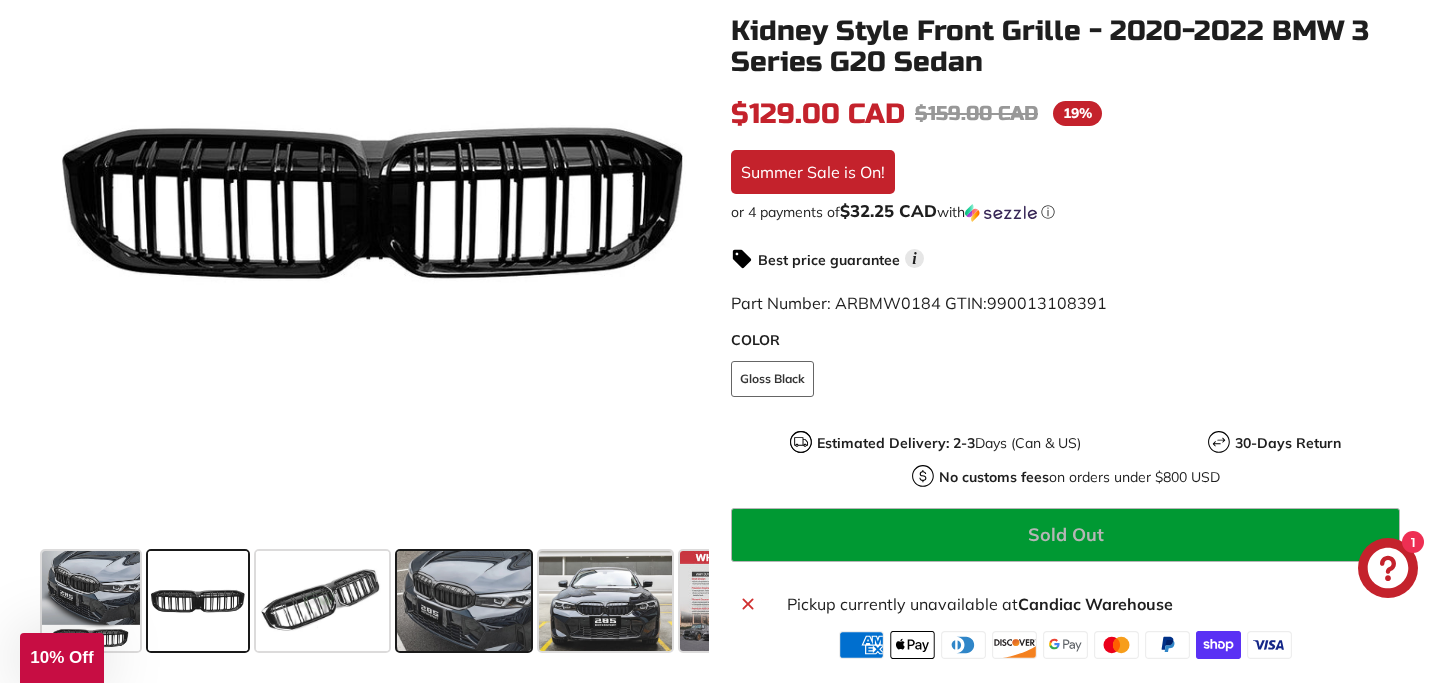 click at bounding box center (463, 601) 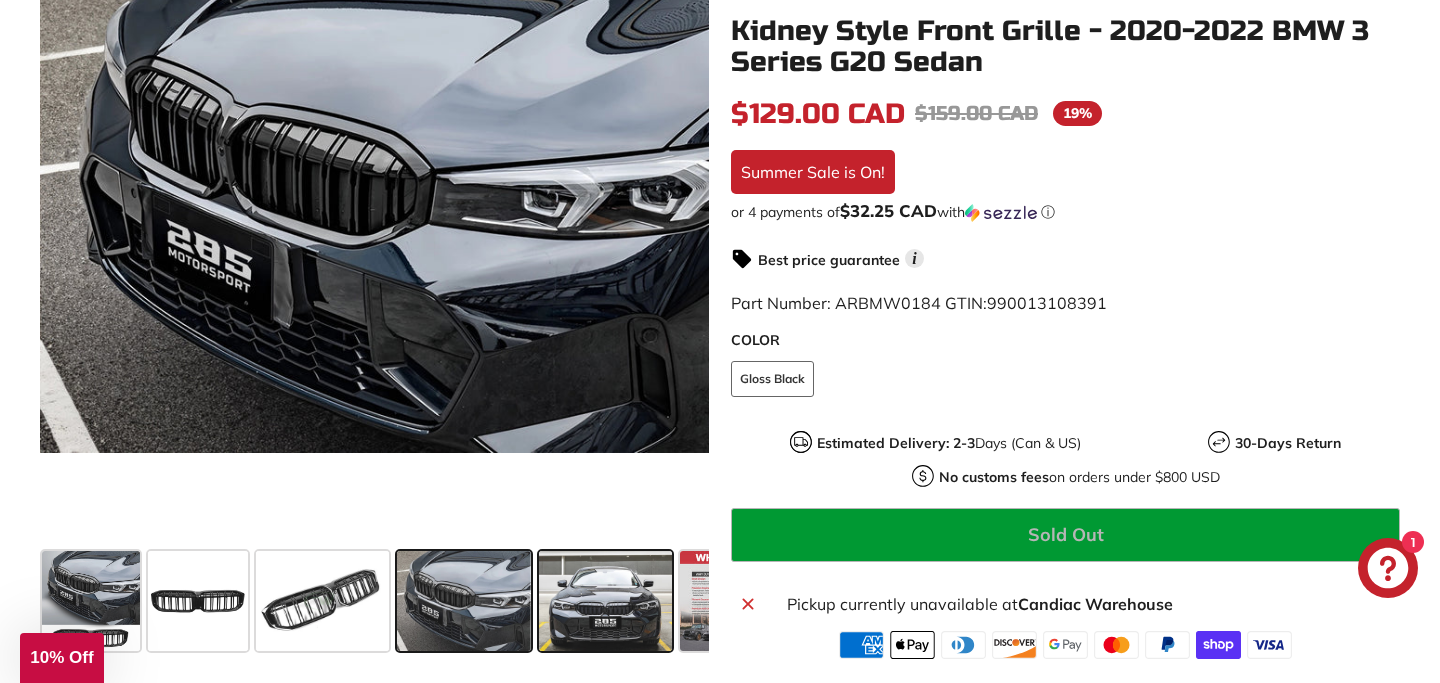 click at bounding box center [605, 601] 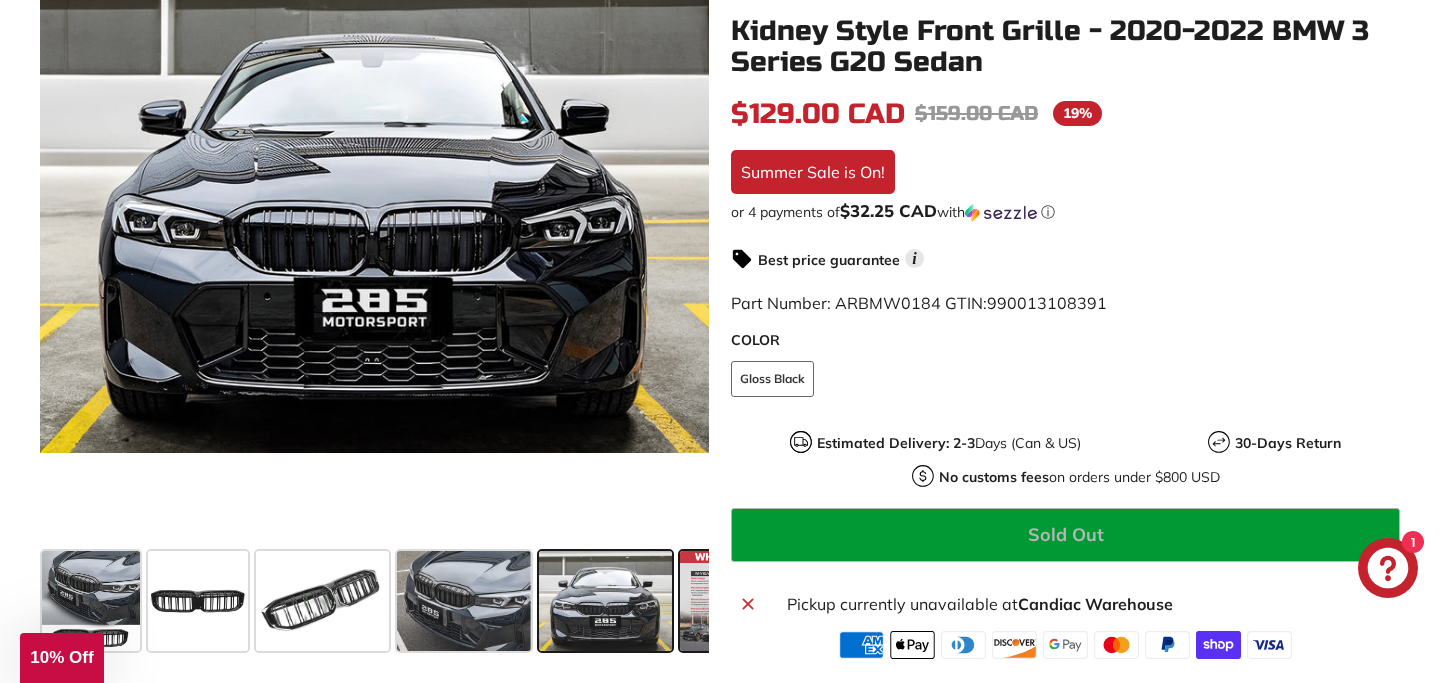click at bounding box center (730, 601) 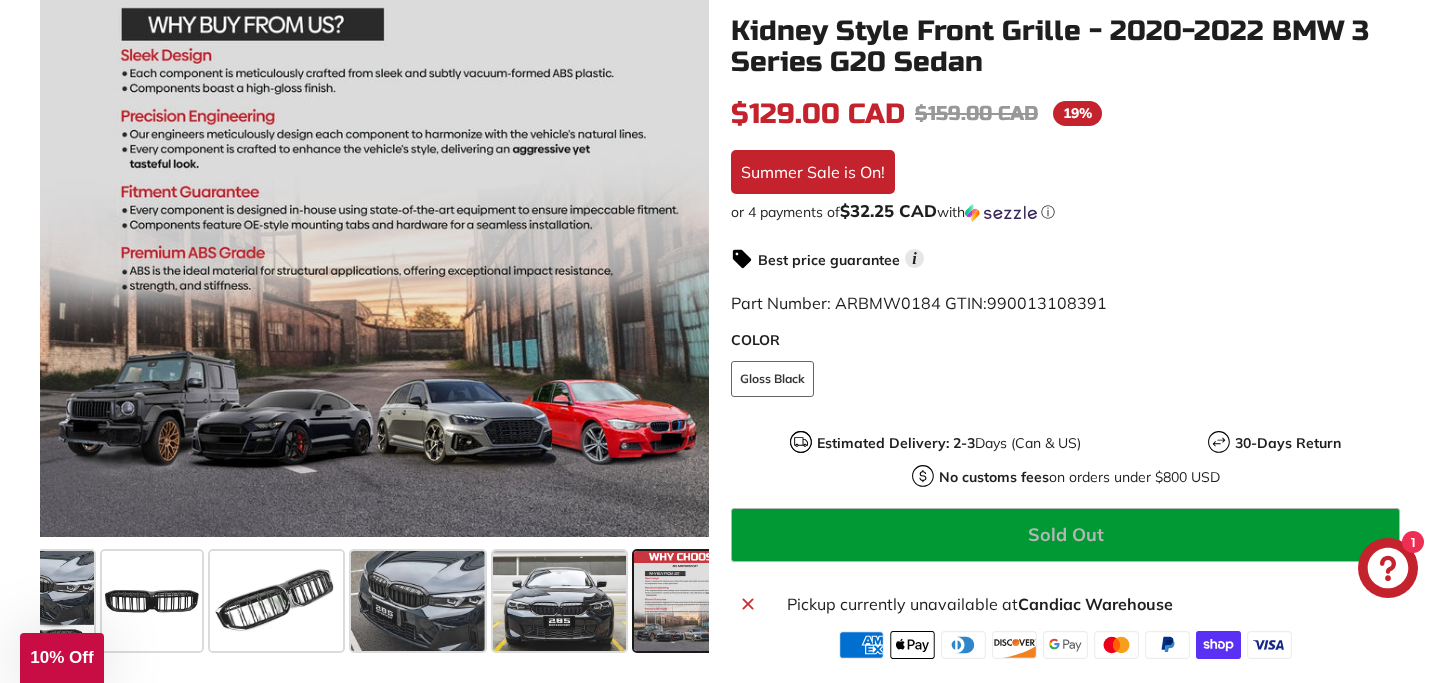 scroll, scrollTop: 0, scrollLeft: 75, axis: horizontal 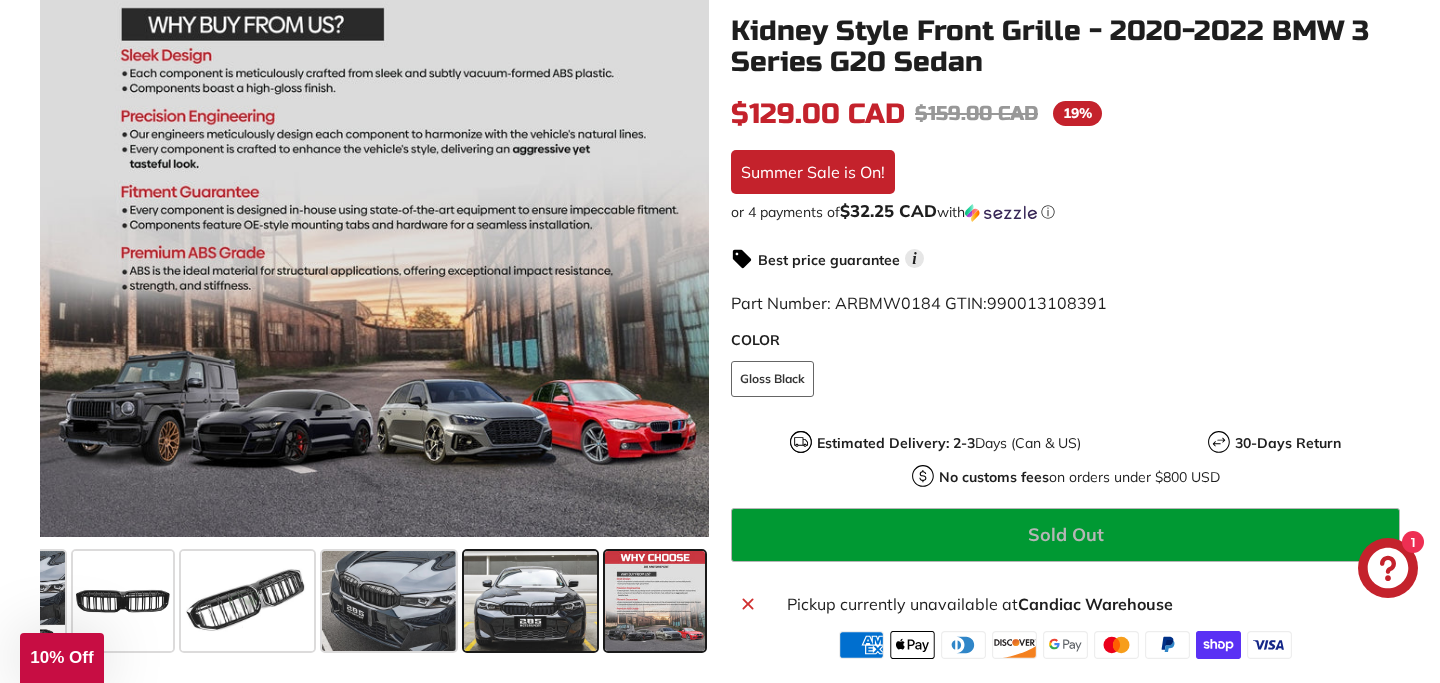 click at bounding box center (530, 601) 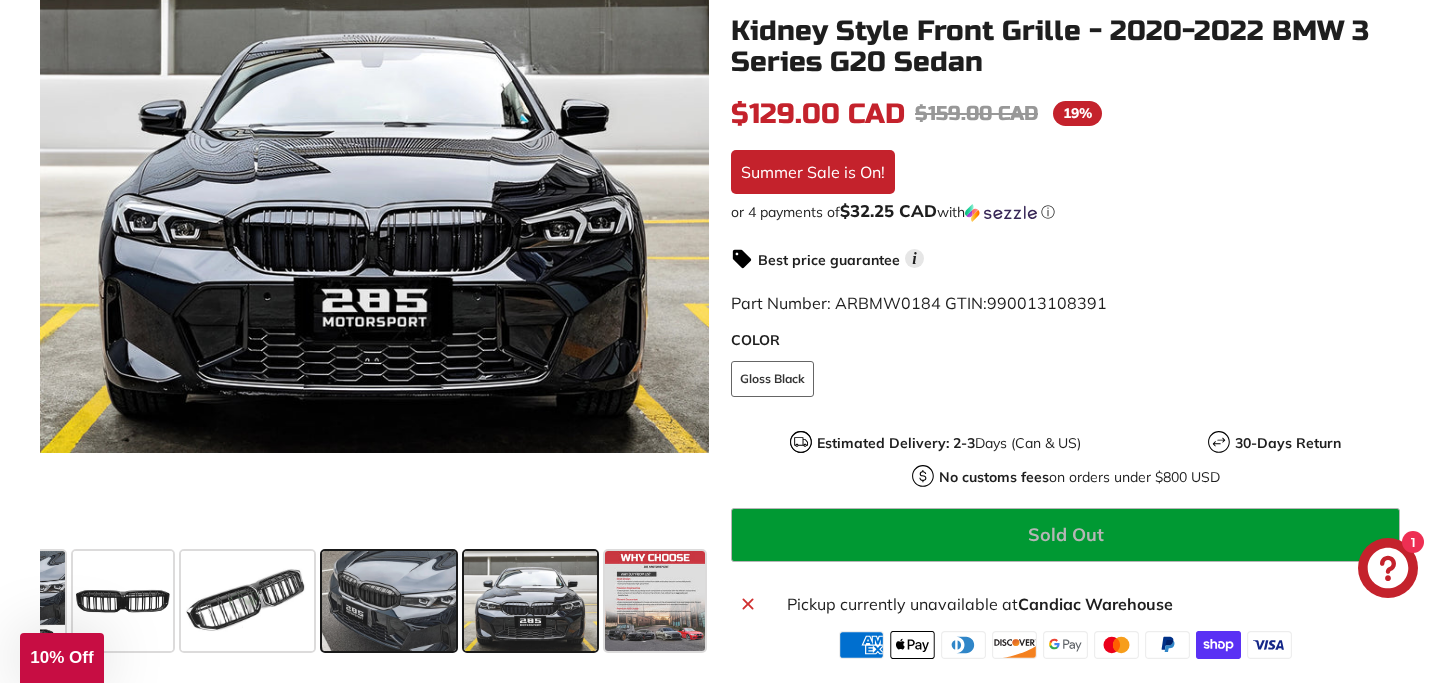 click at bounding box center [388, 601] 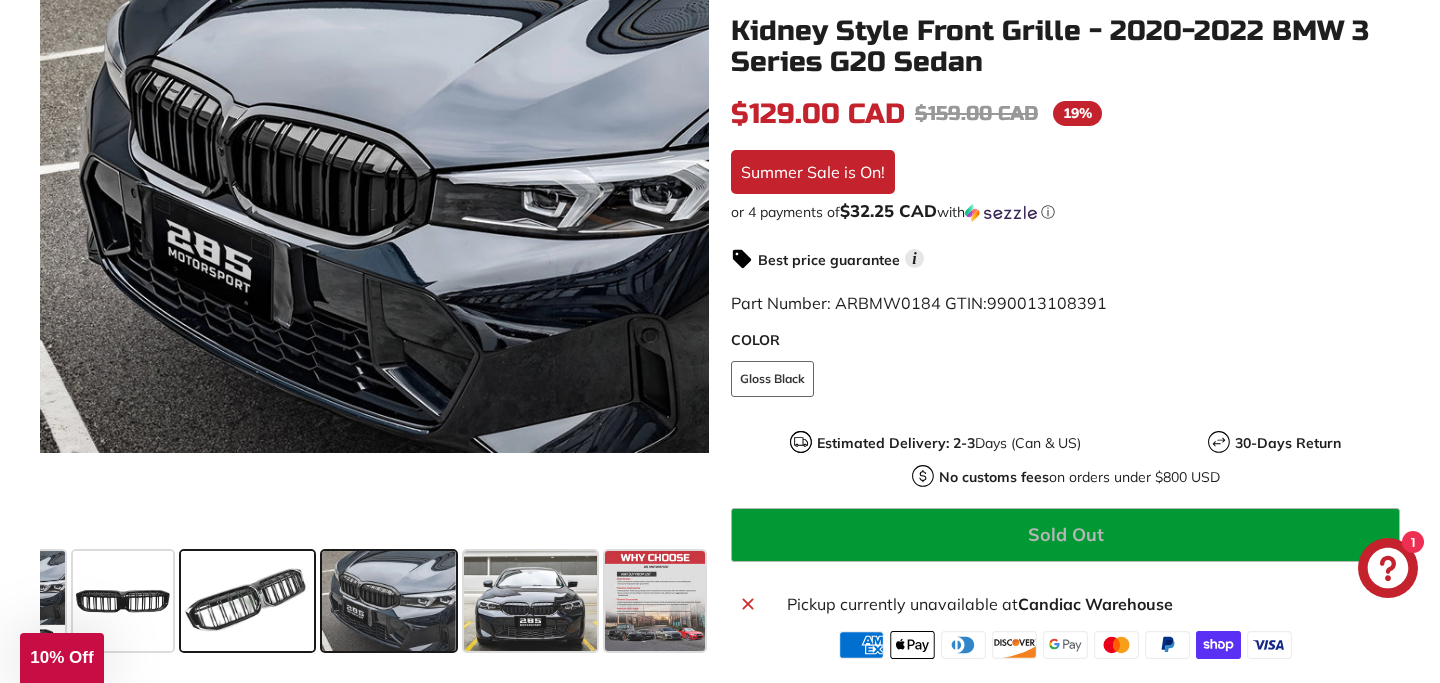 click at bounding box center [247, 601] 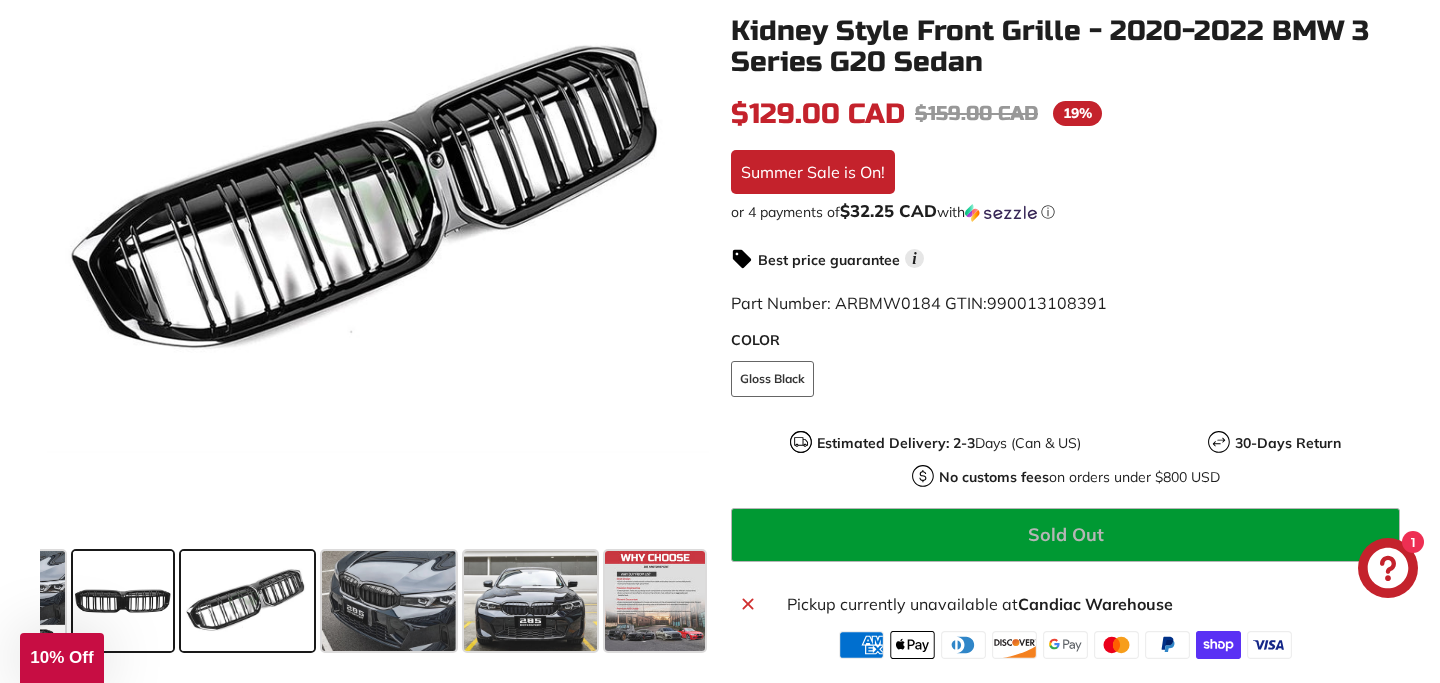 click at bounding box center [123, 601] 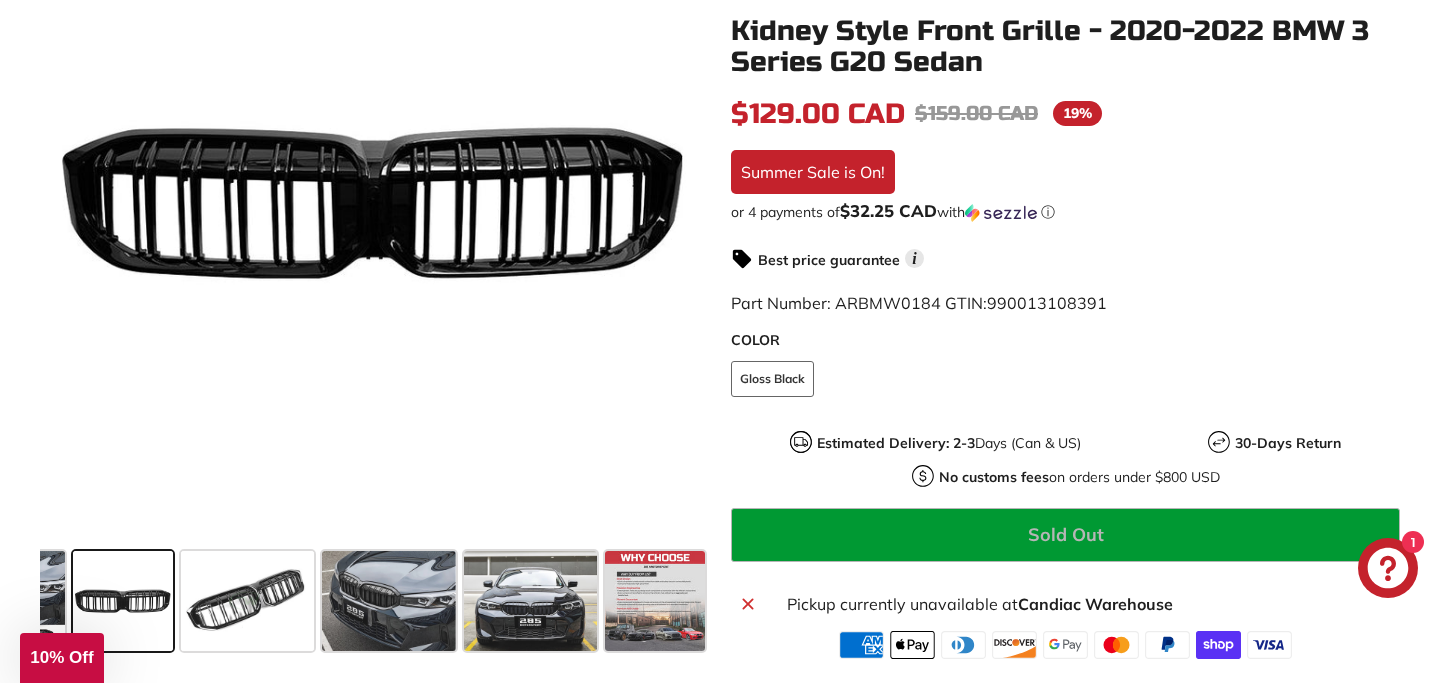 scroll, scrollTop: 0, scrollLeft: 0, axis: both 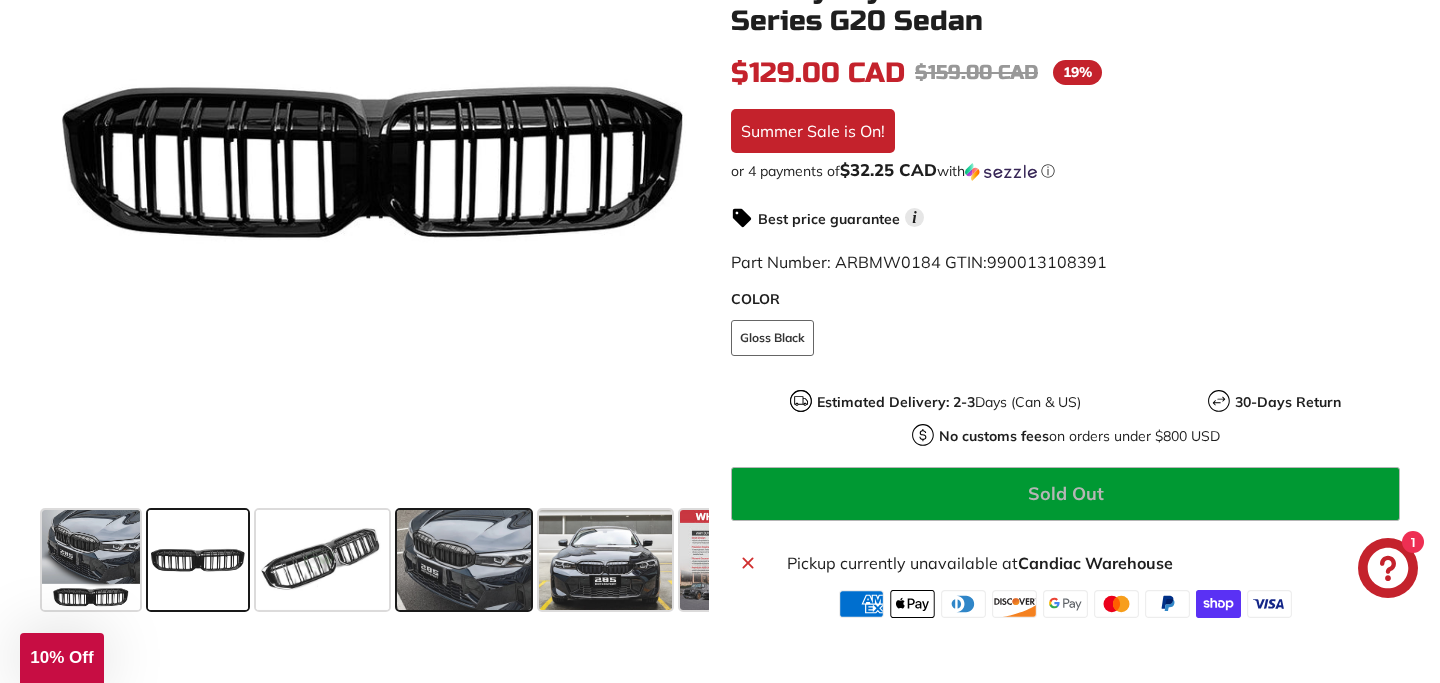 click at bounding box center (463, 560) 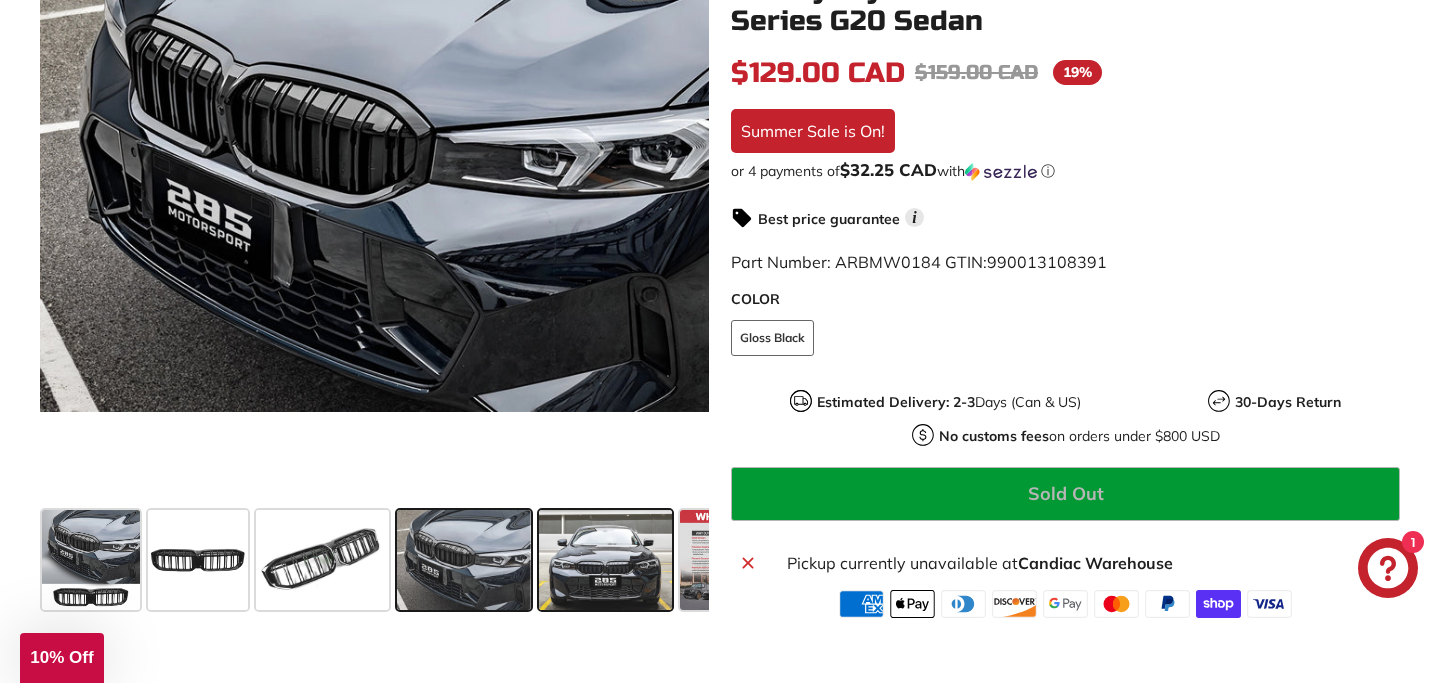 click at bounding box center [605, 560] 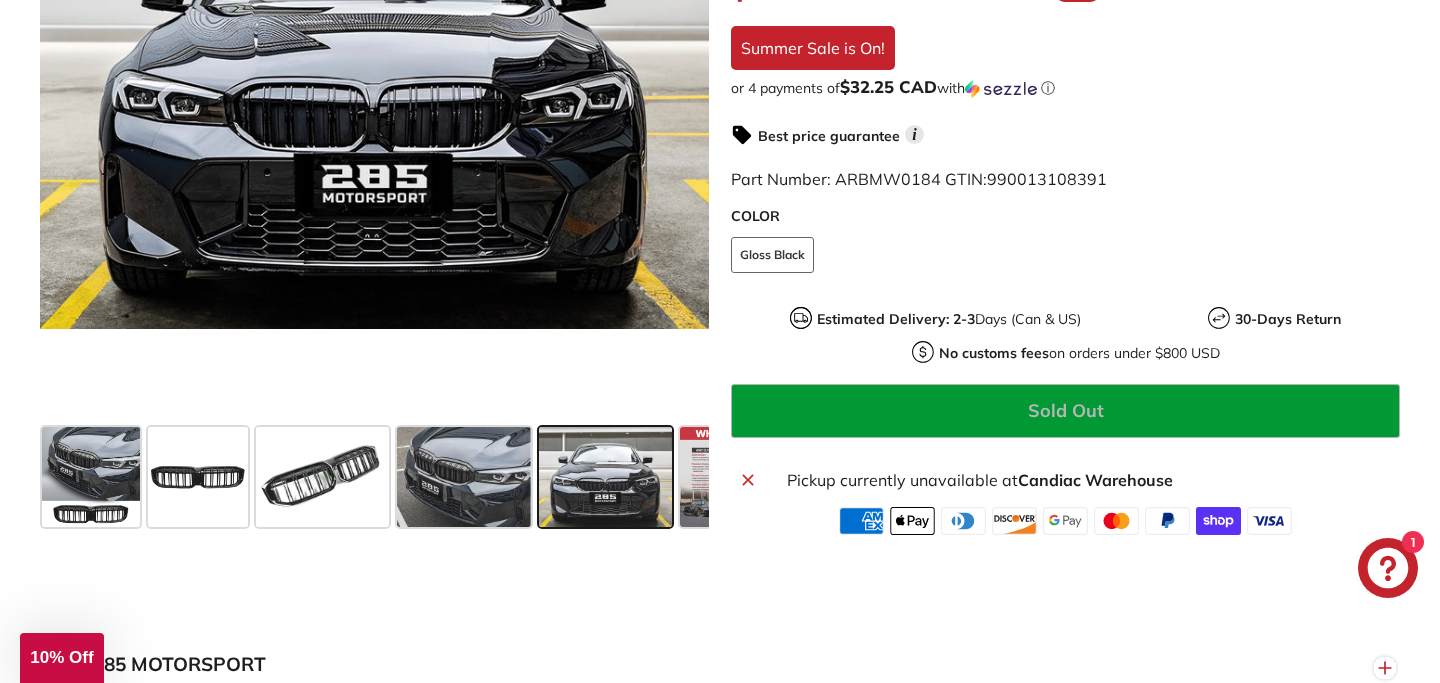 scroll, scrollTop: 664, scrollLeft: 0, axis: vertical 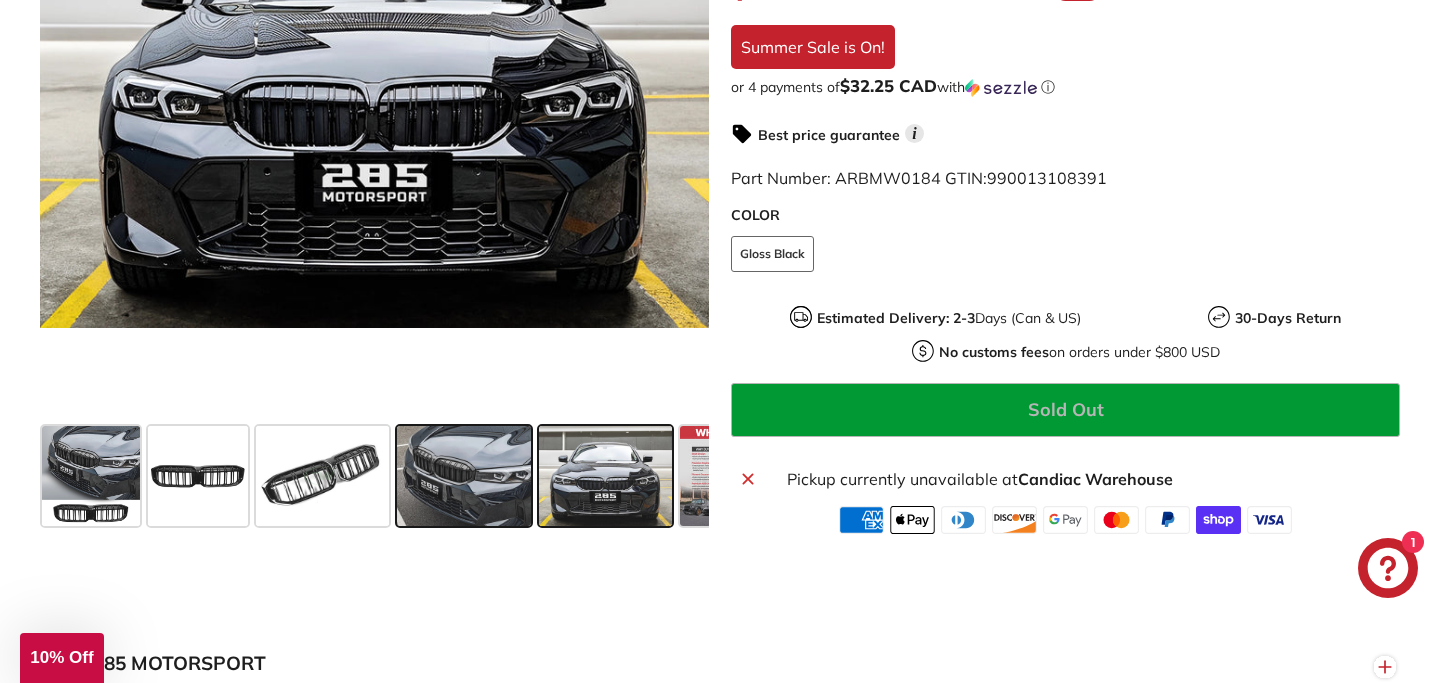 click at bounding box center [463, 476] 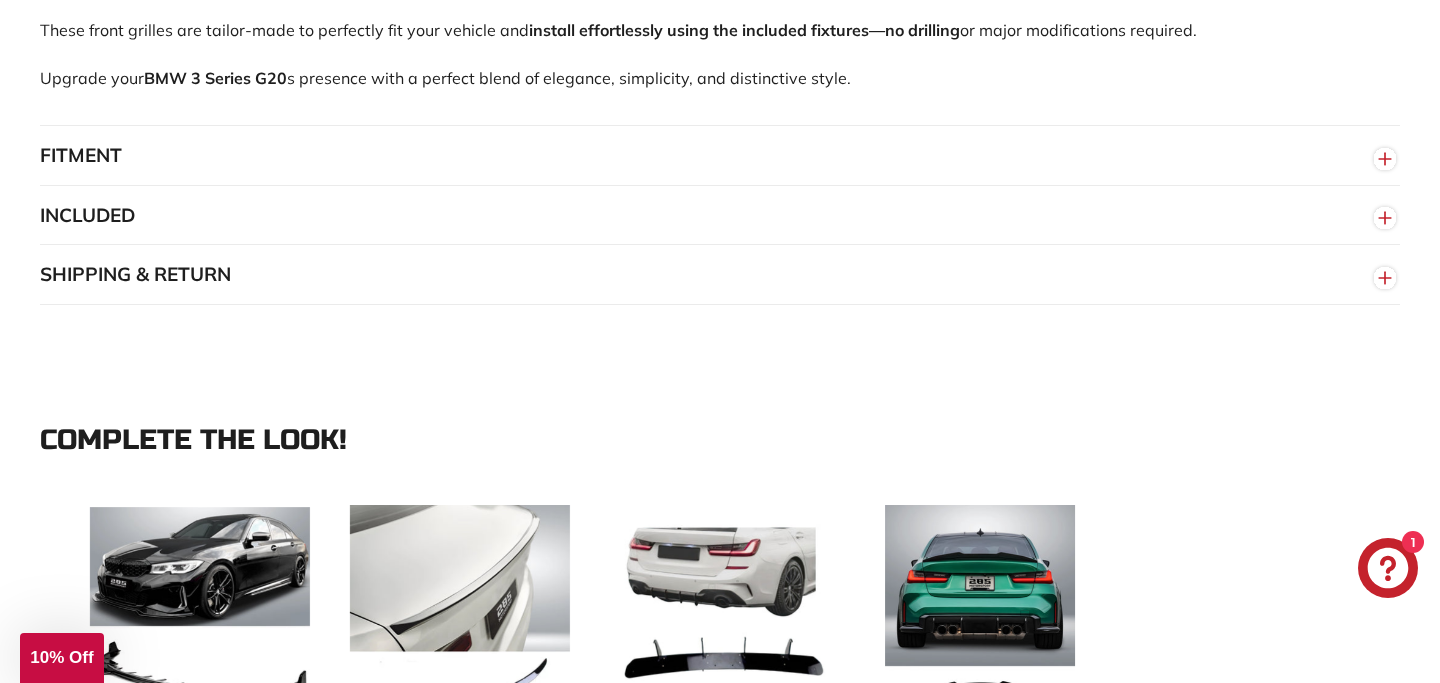 scroll, scrollTop: 1439, scrollLeft: 0, axis: vertical 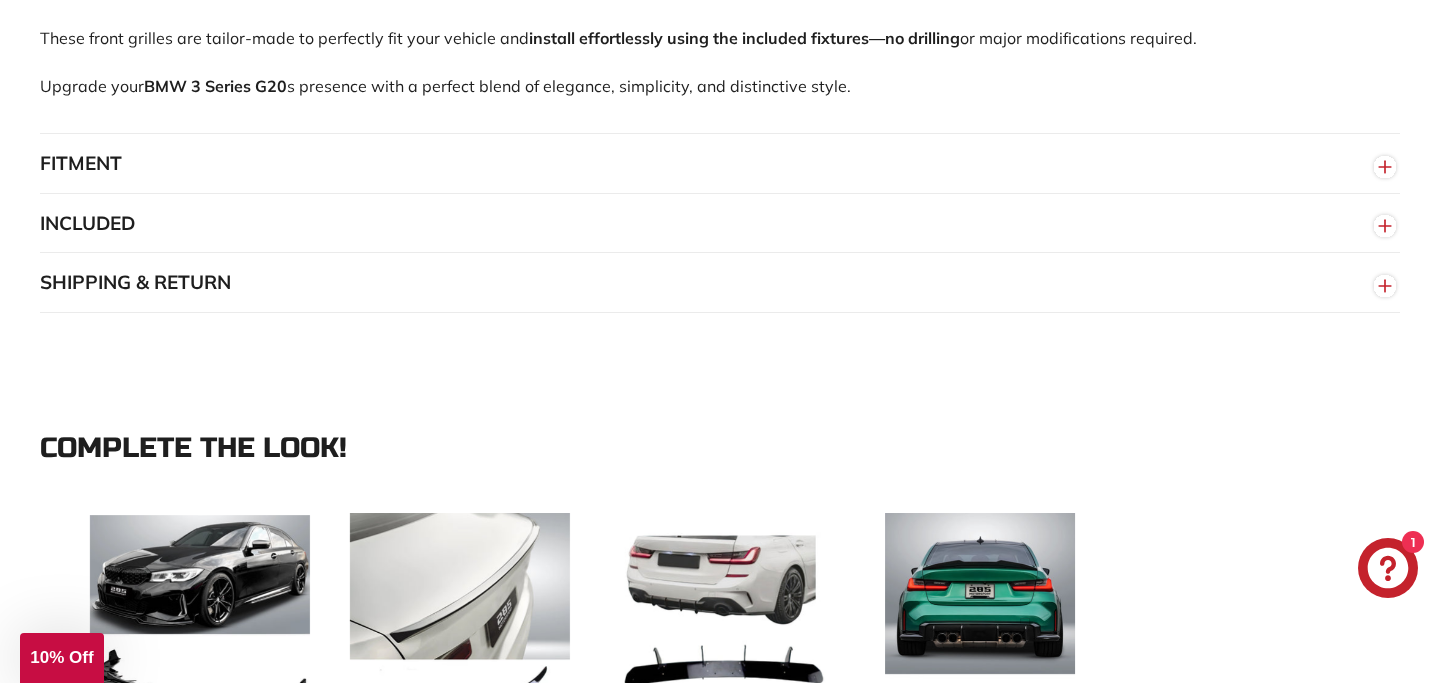 click on "FITMENT" at bounding box center (720, 164) 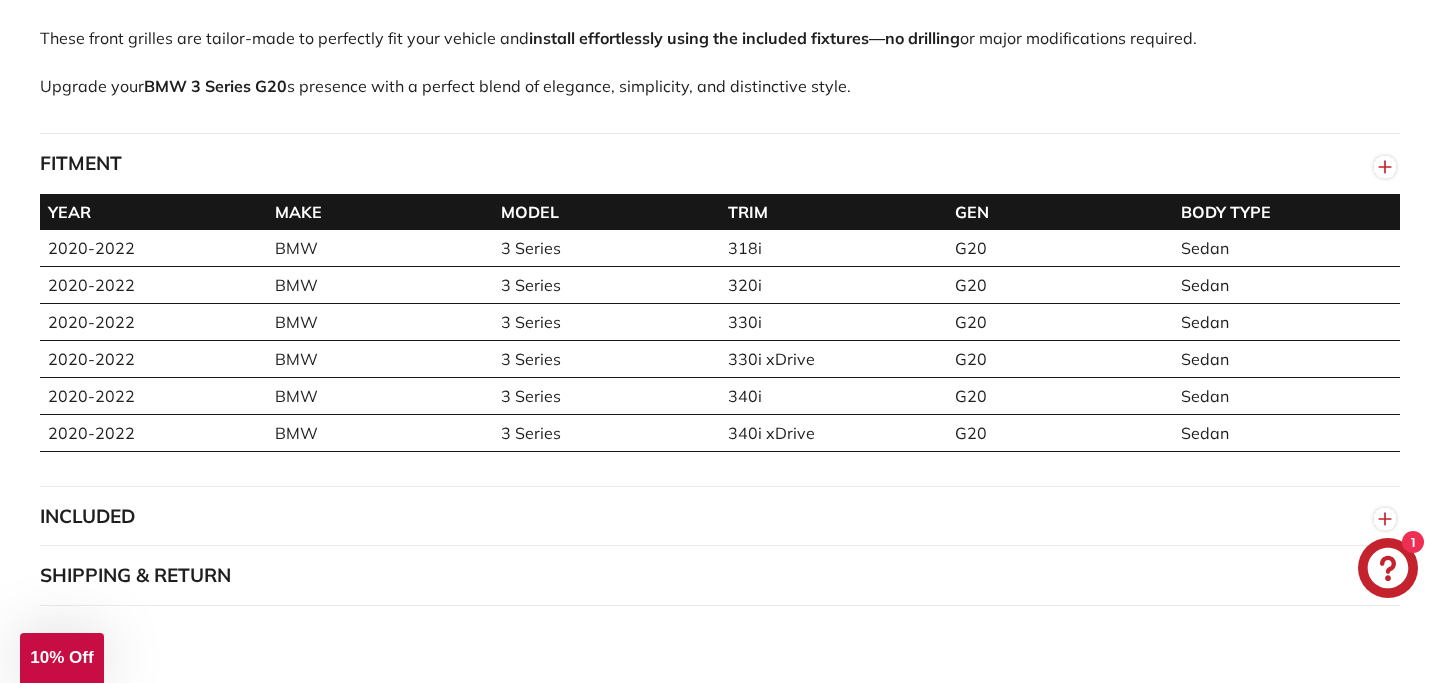 click 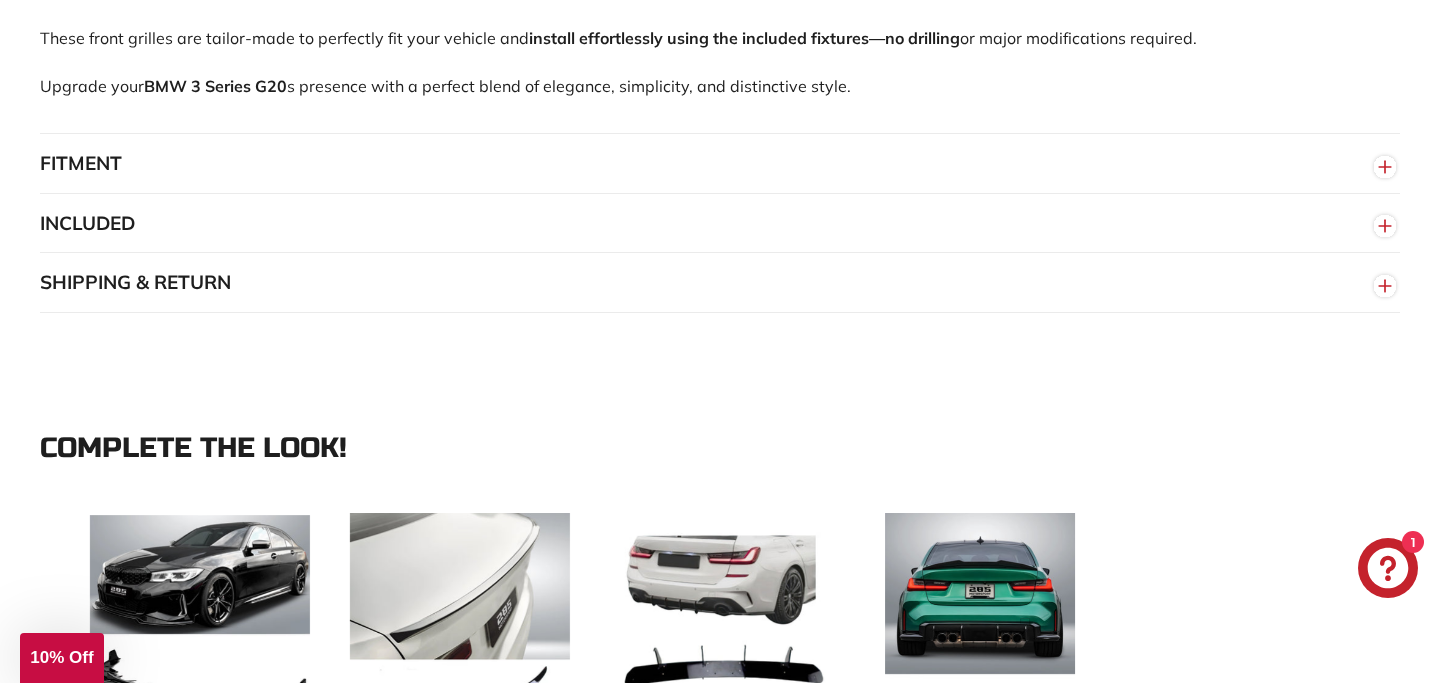 click 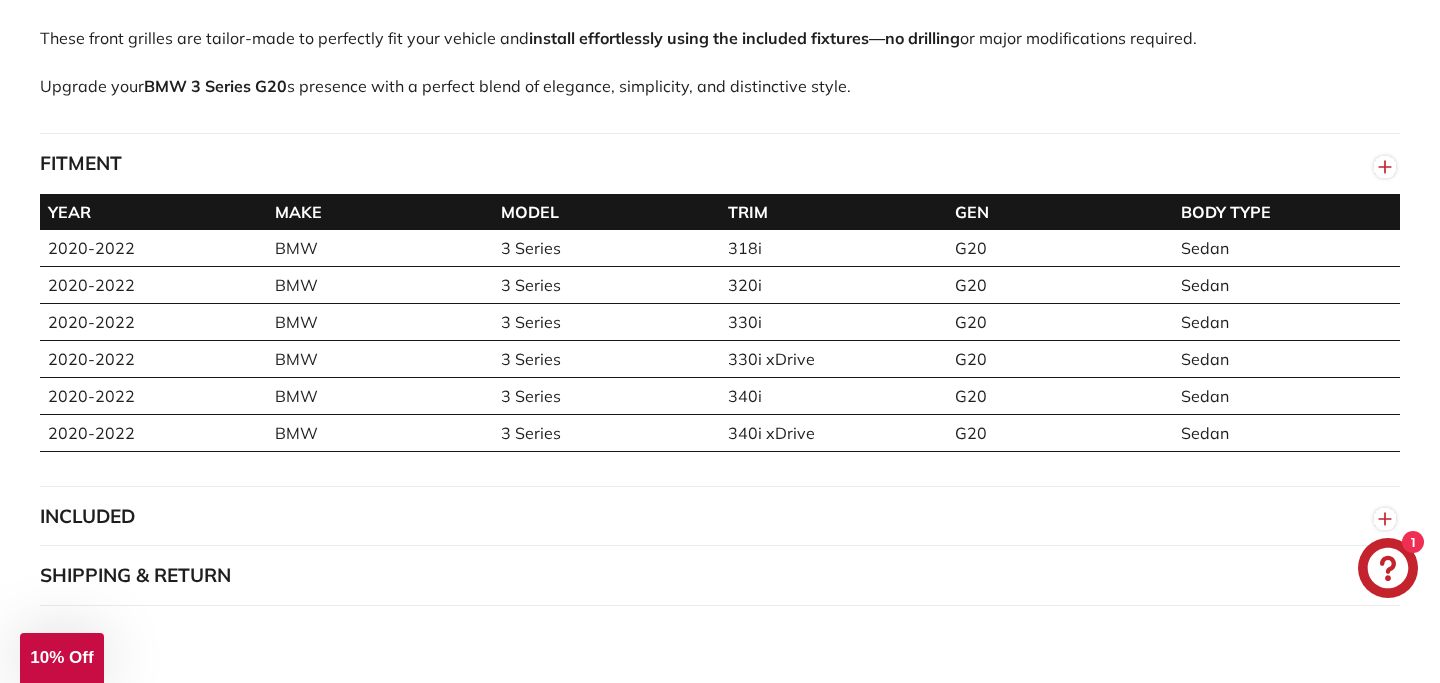 click 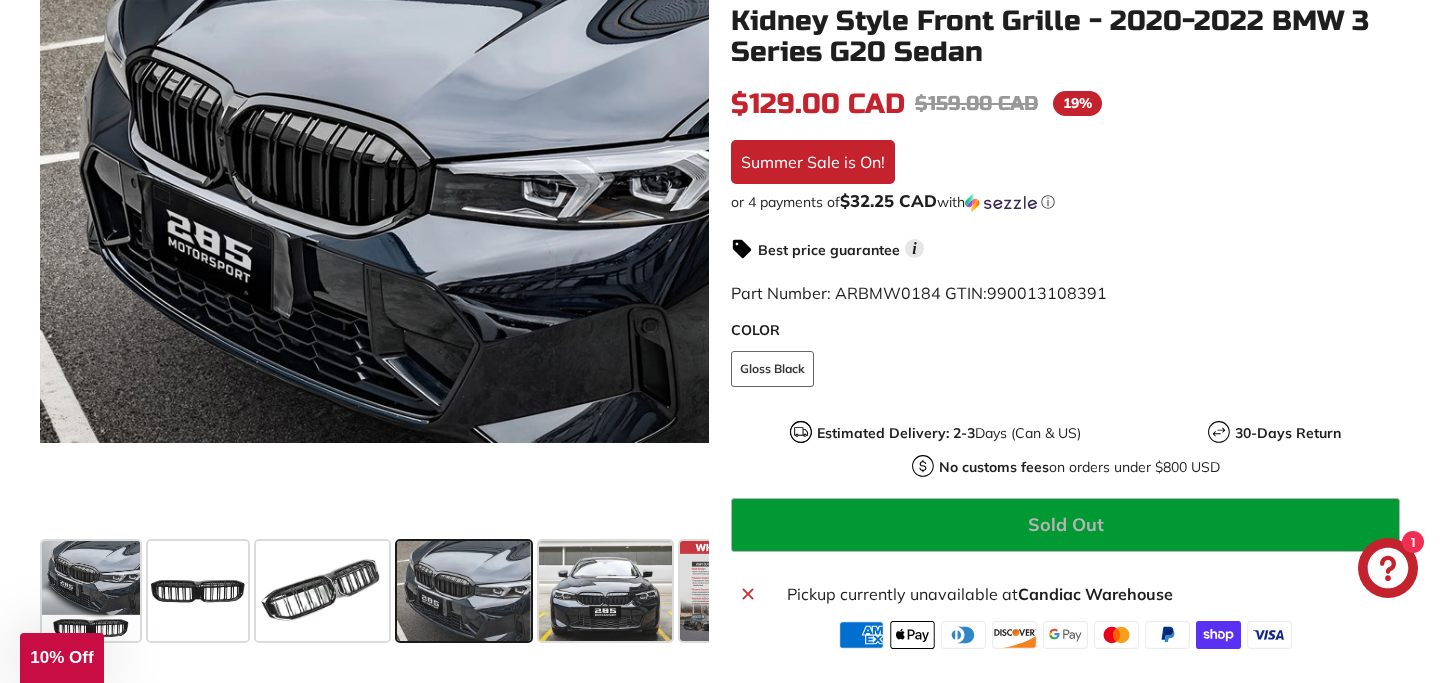 scroll, scrollTop: 41, scrollLeft: 0, axis: vertical 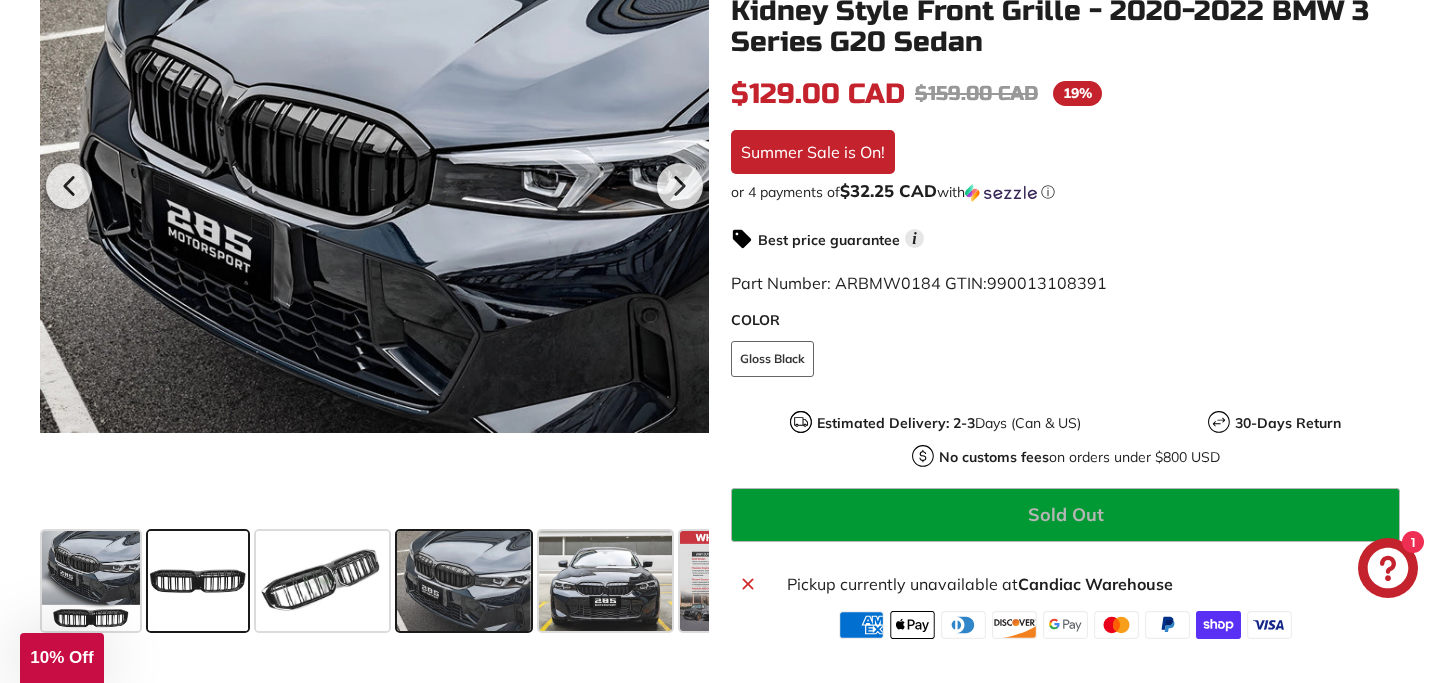 click at bounding box center [198, 581] 